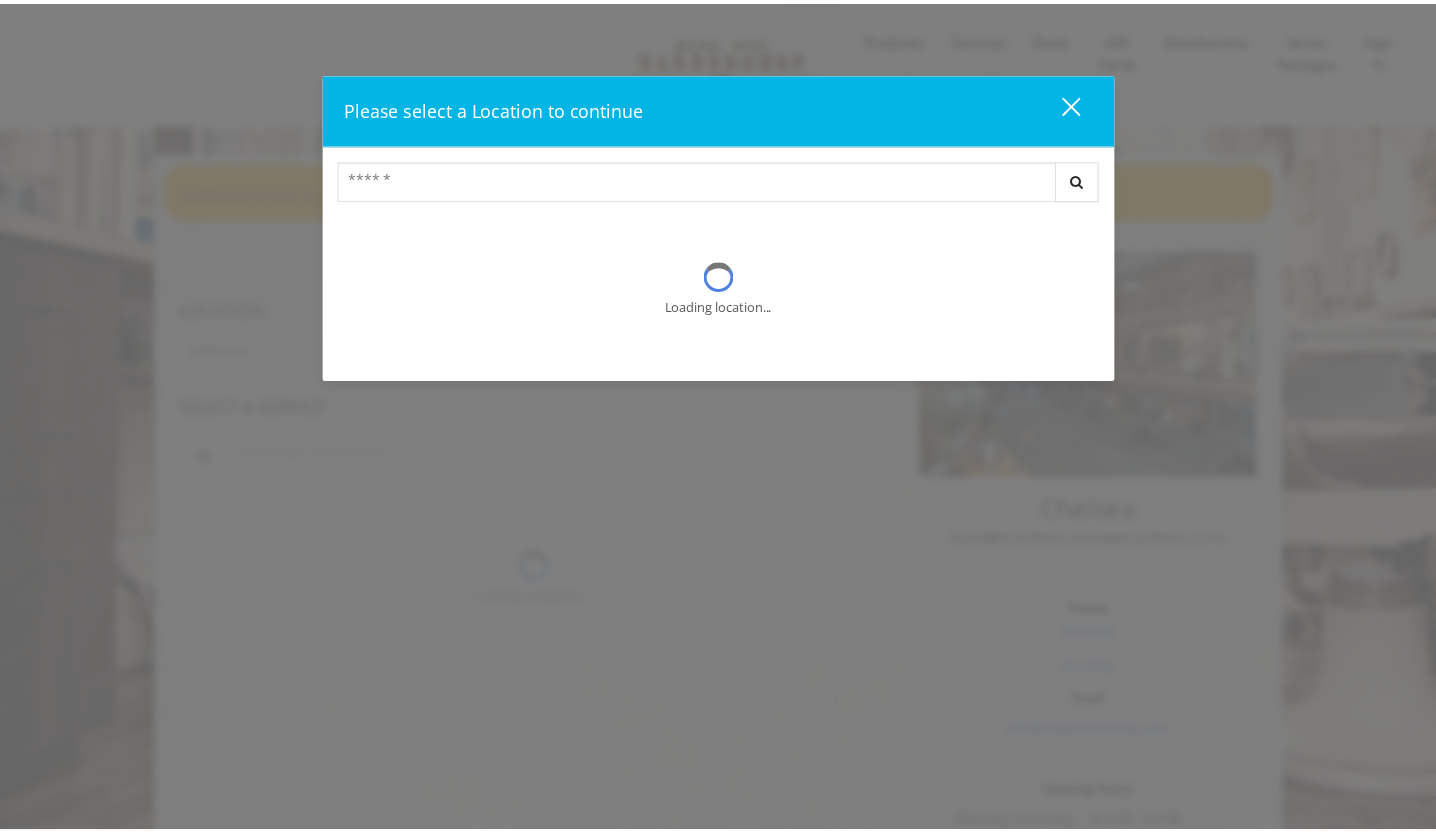 scroll, scrollTop: 0, scrollLeft: 0, axis: both 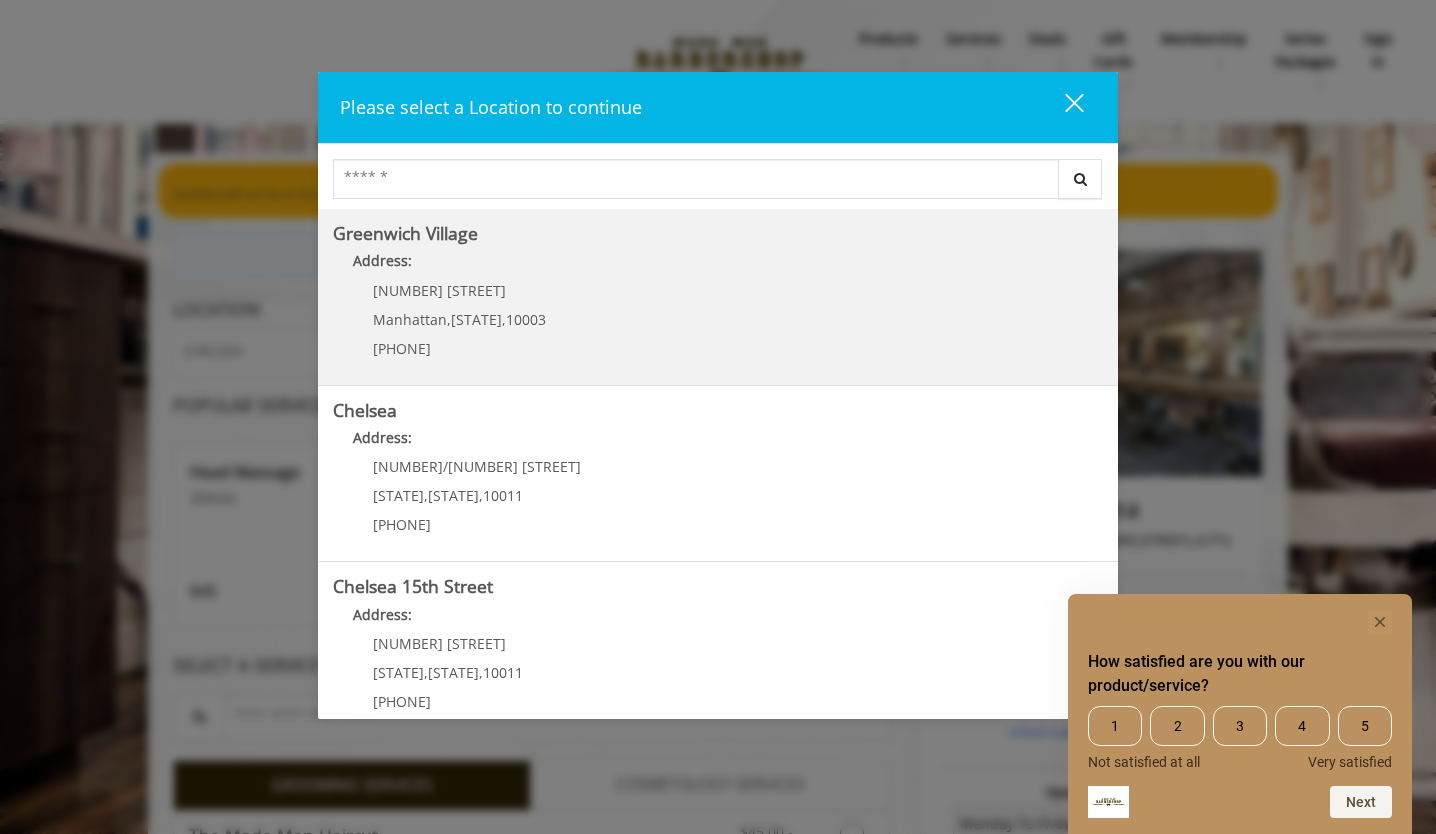 click on "Address:" at bounding box center [718, 266] 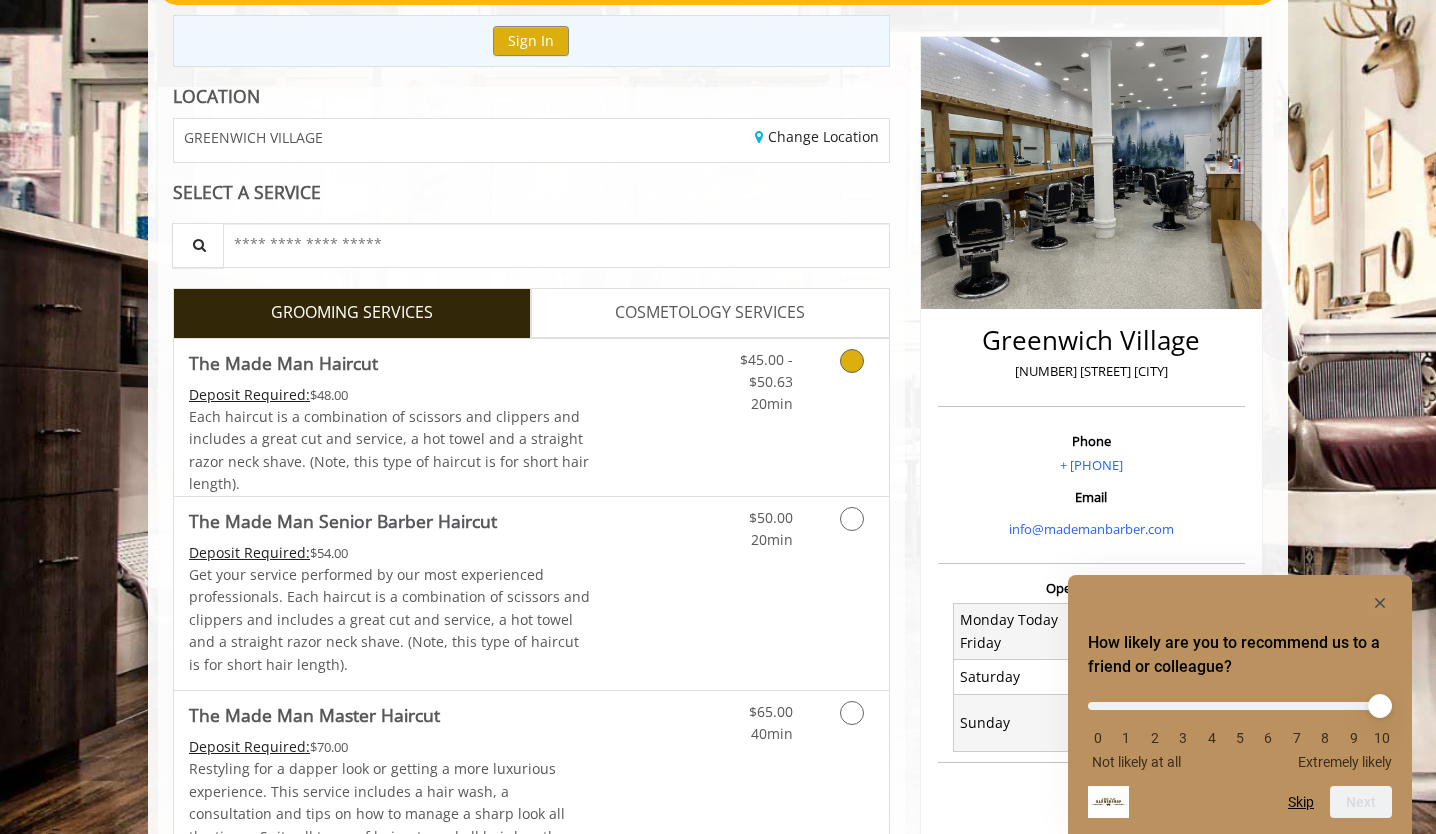 scroll, scrollTop: 215, scrollLeft: 0, axis: vertical 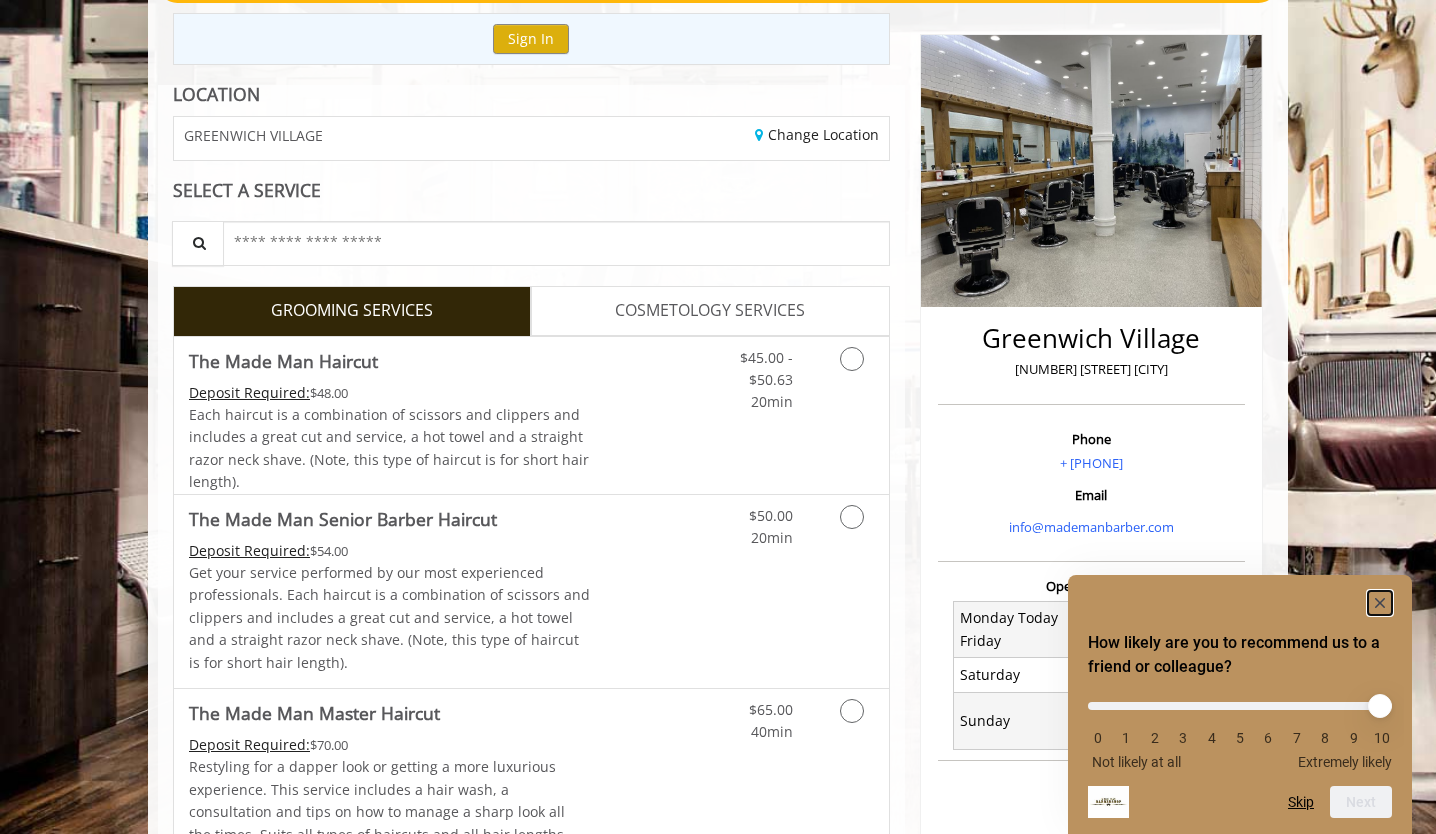 click 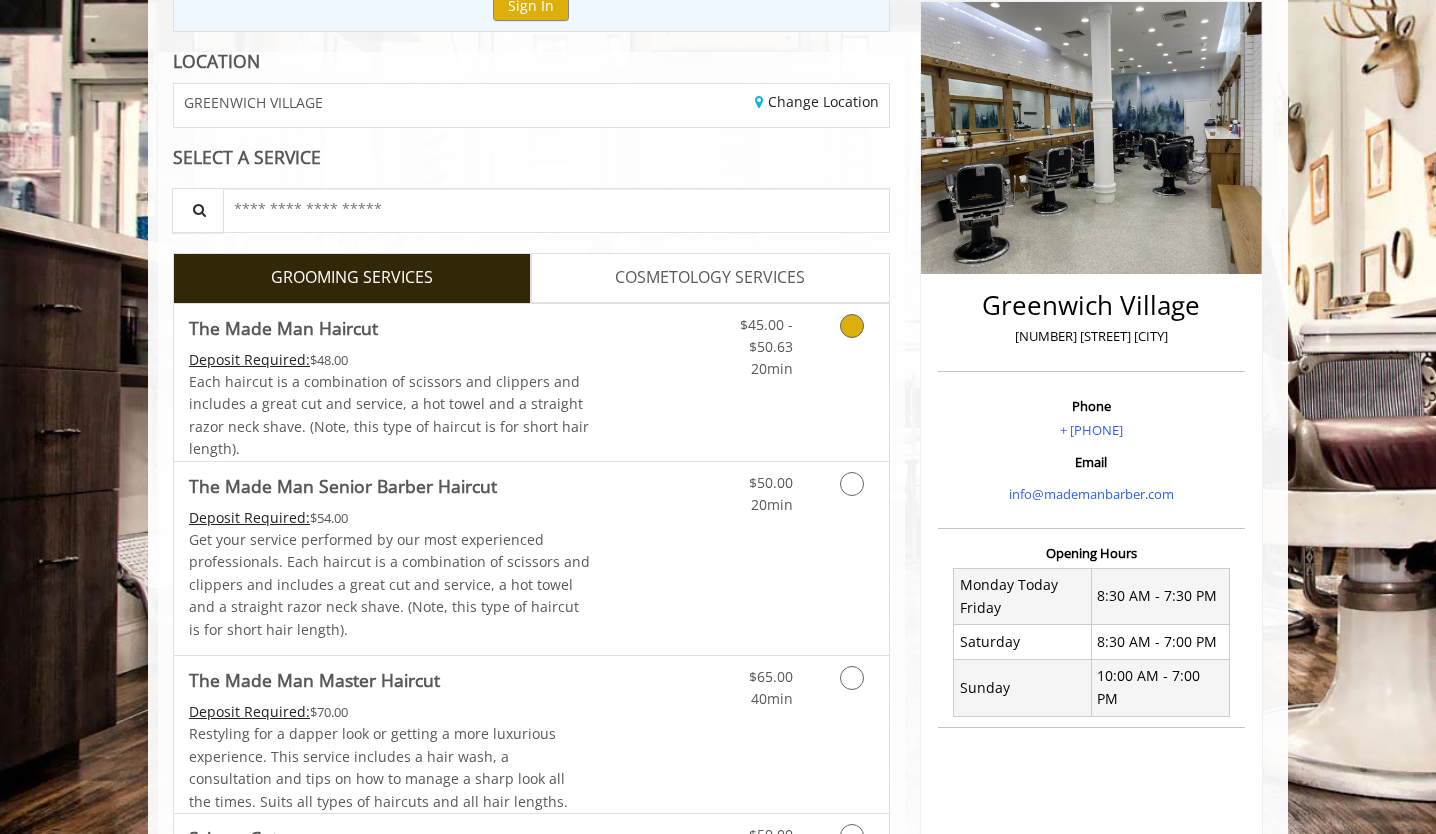 scroll, scrollTop: 252, scrollLeft: 0, axis: vertical 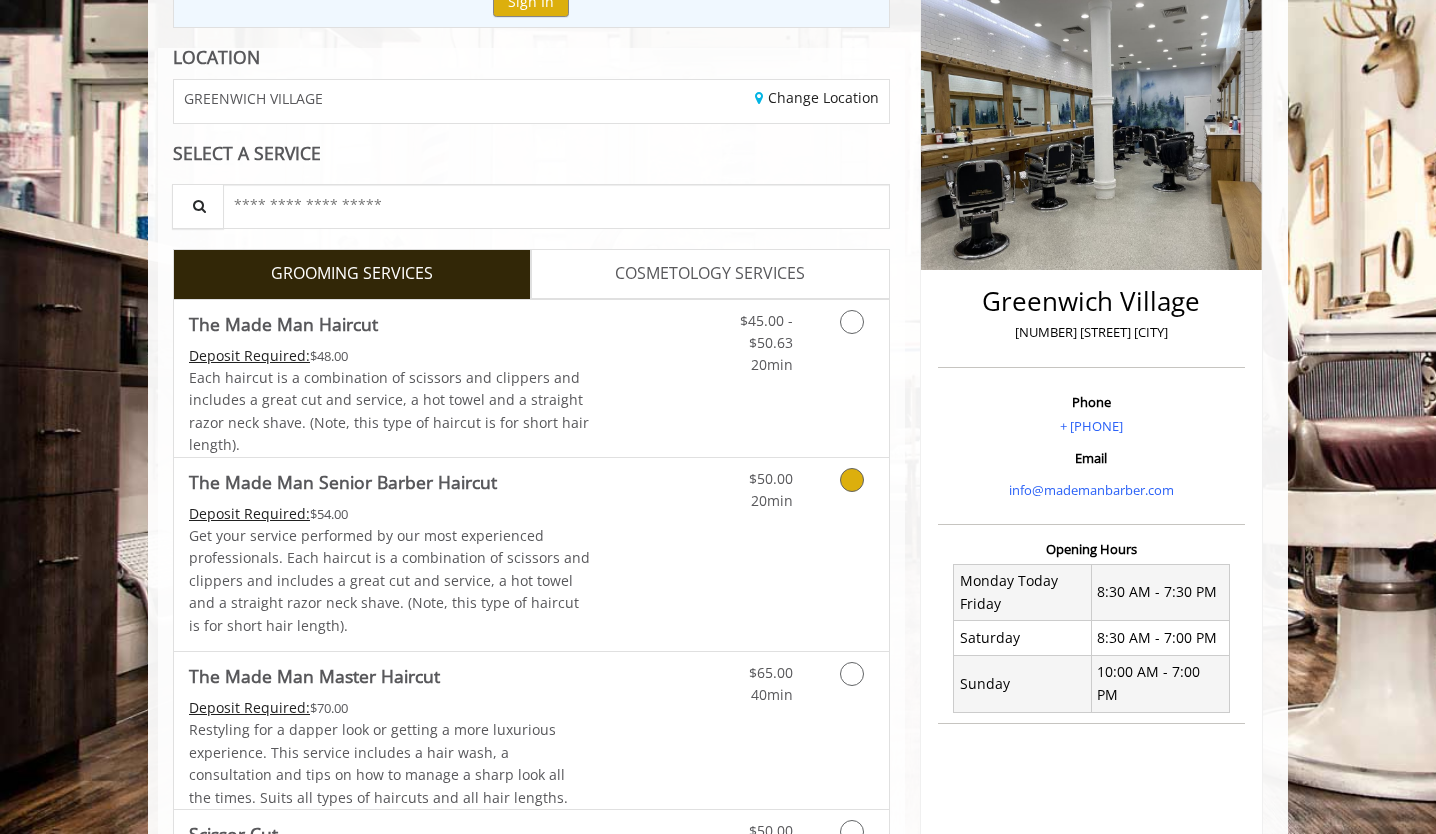click on "Discounted Price" at bounding box center (650, 554) 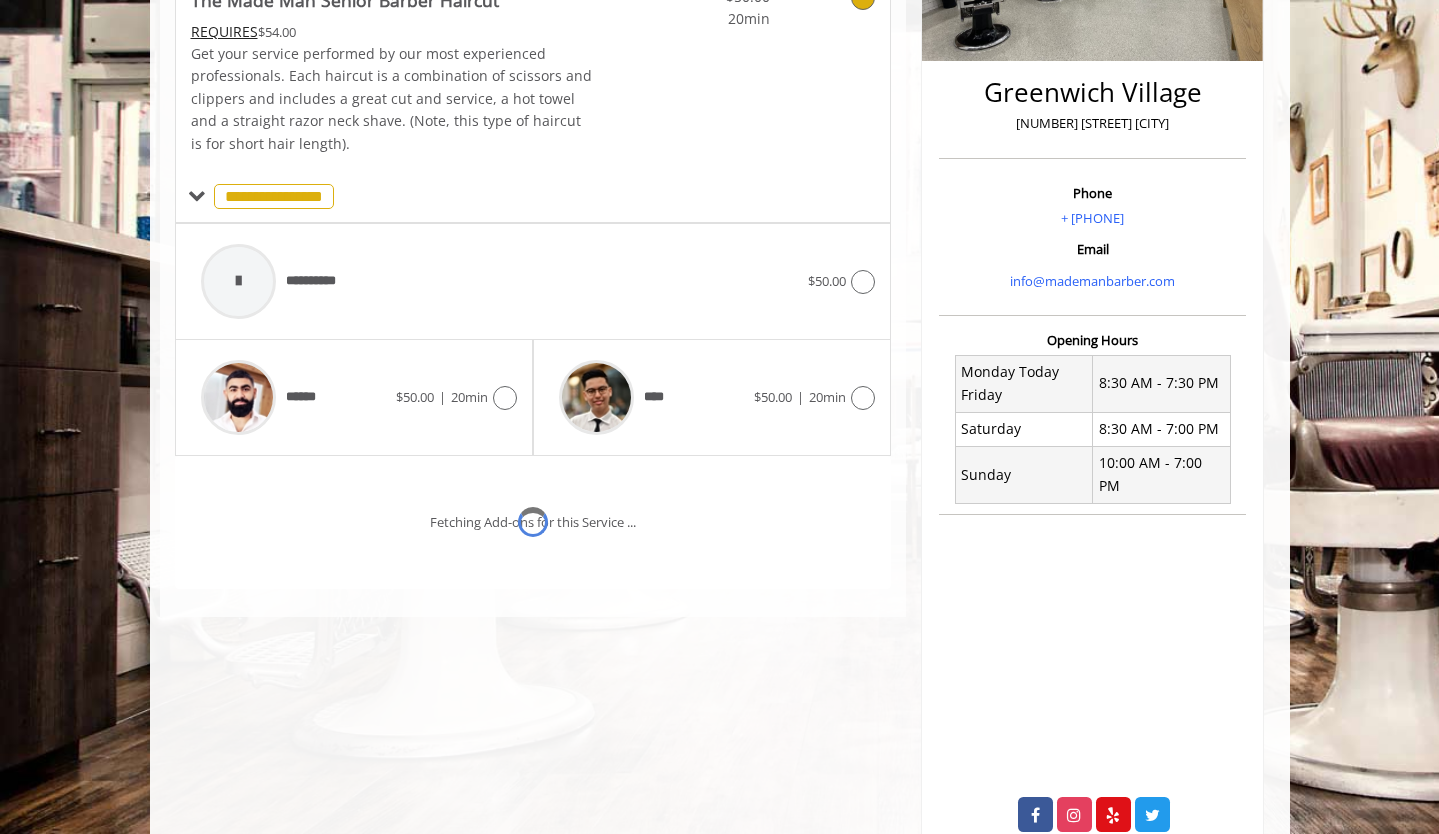 scroll, scrollTop: 497, scrollLeft: 0, axis: vertical 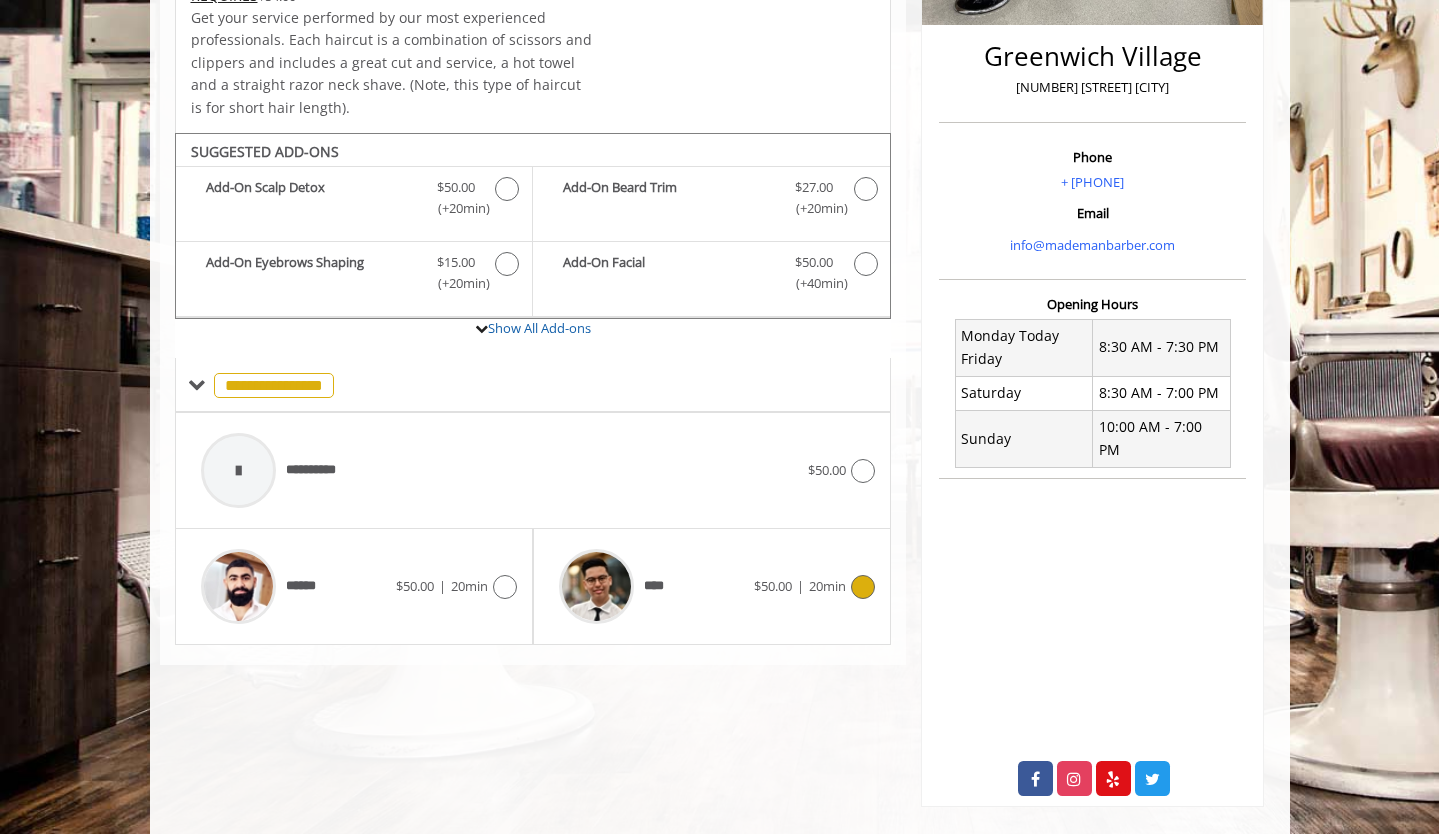 click on "****" at bounding box center [611, 586] 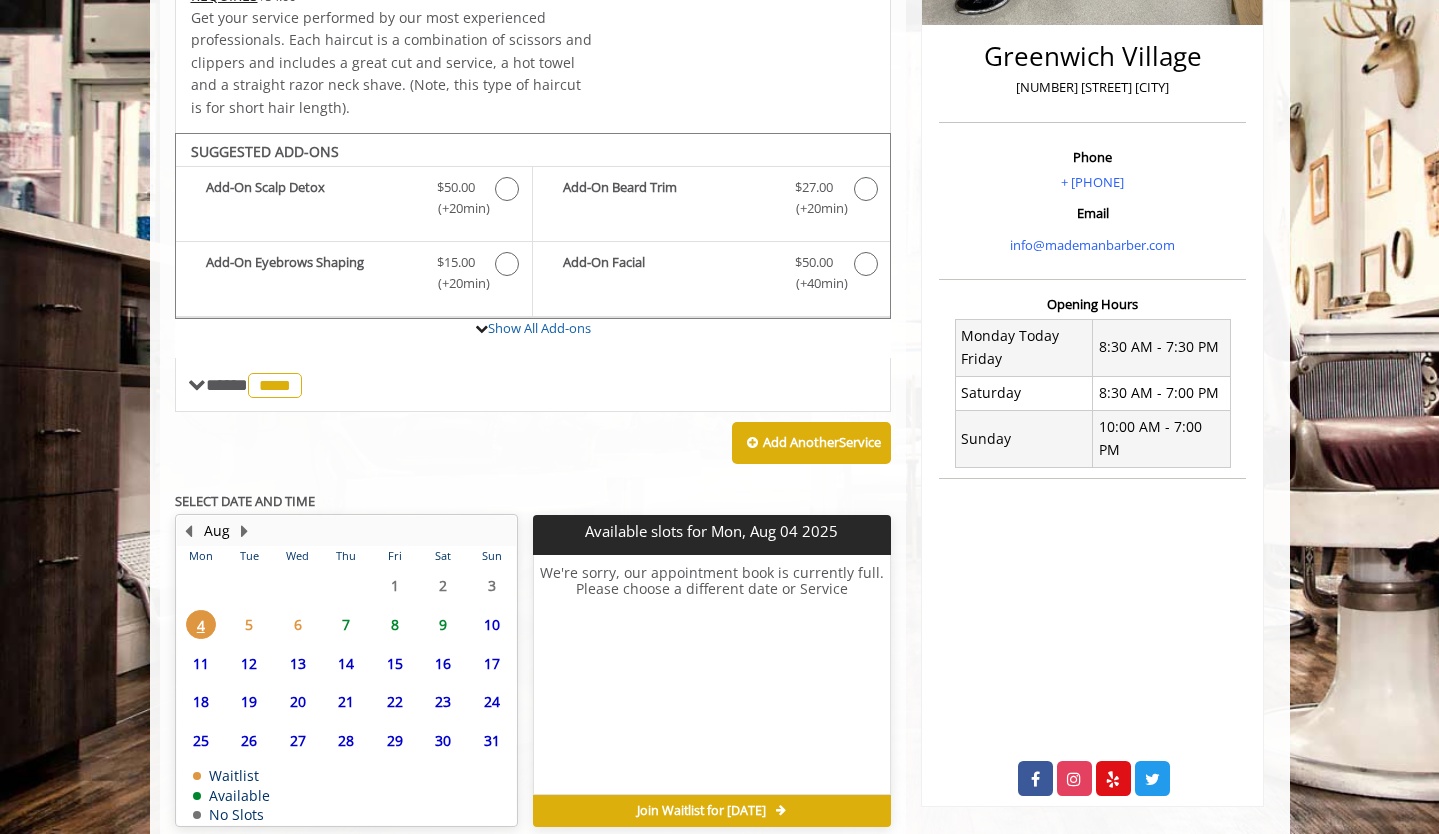 scroll, scrollTop: 589, scrollLeft: 0, axis: vertical 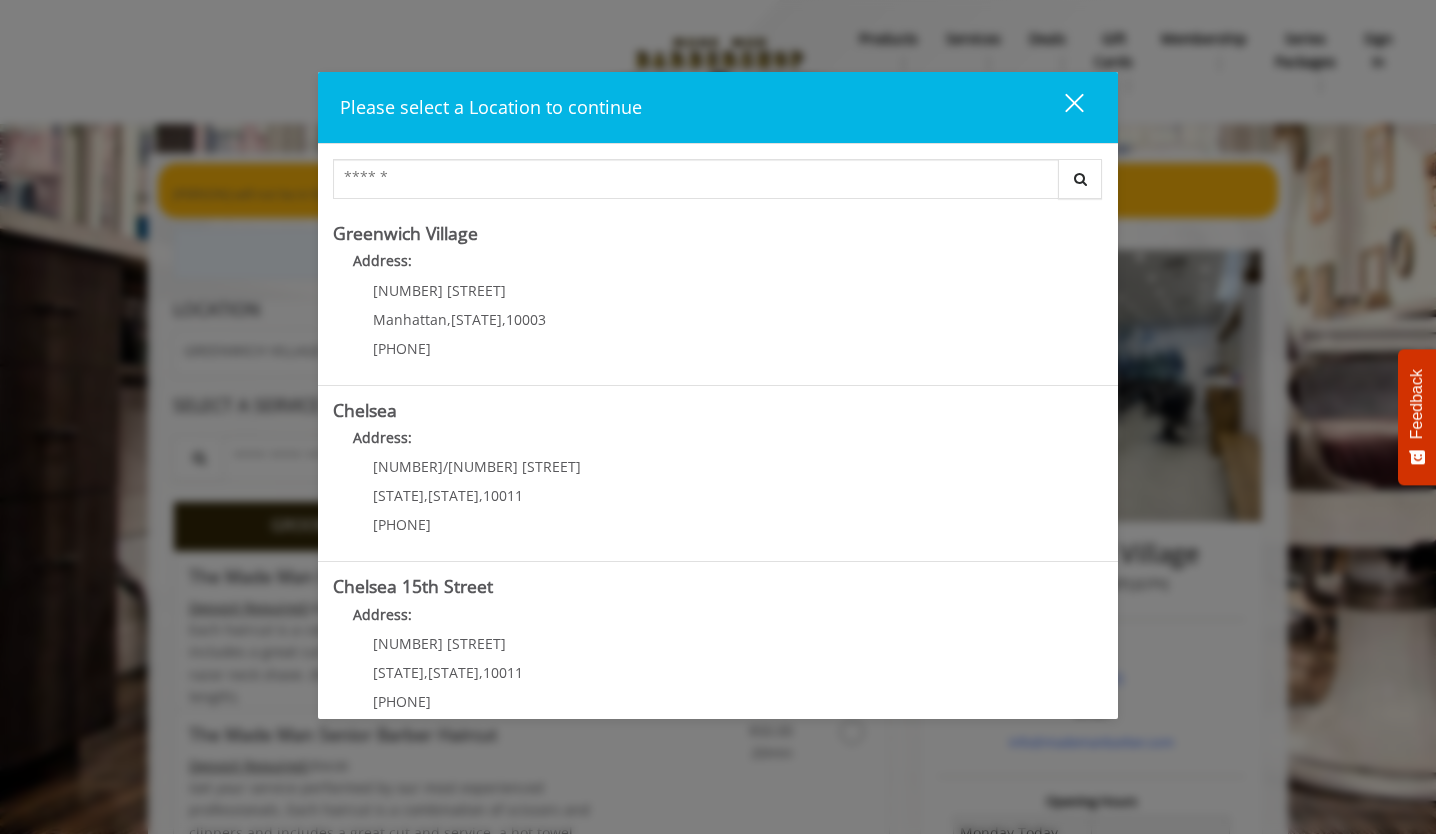 click on "close" at bounding box center [1062, 107] 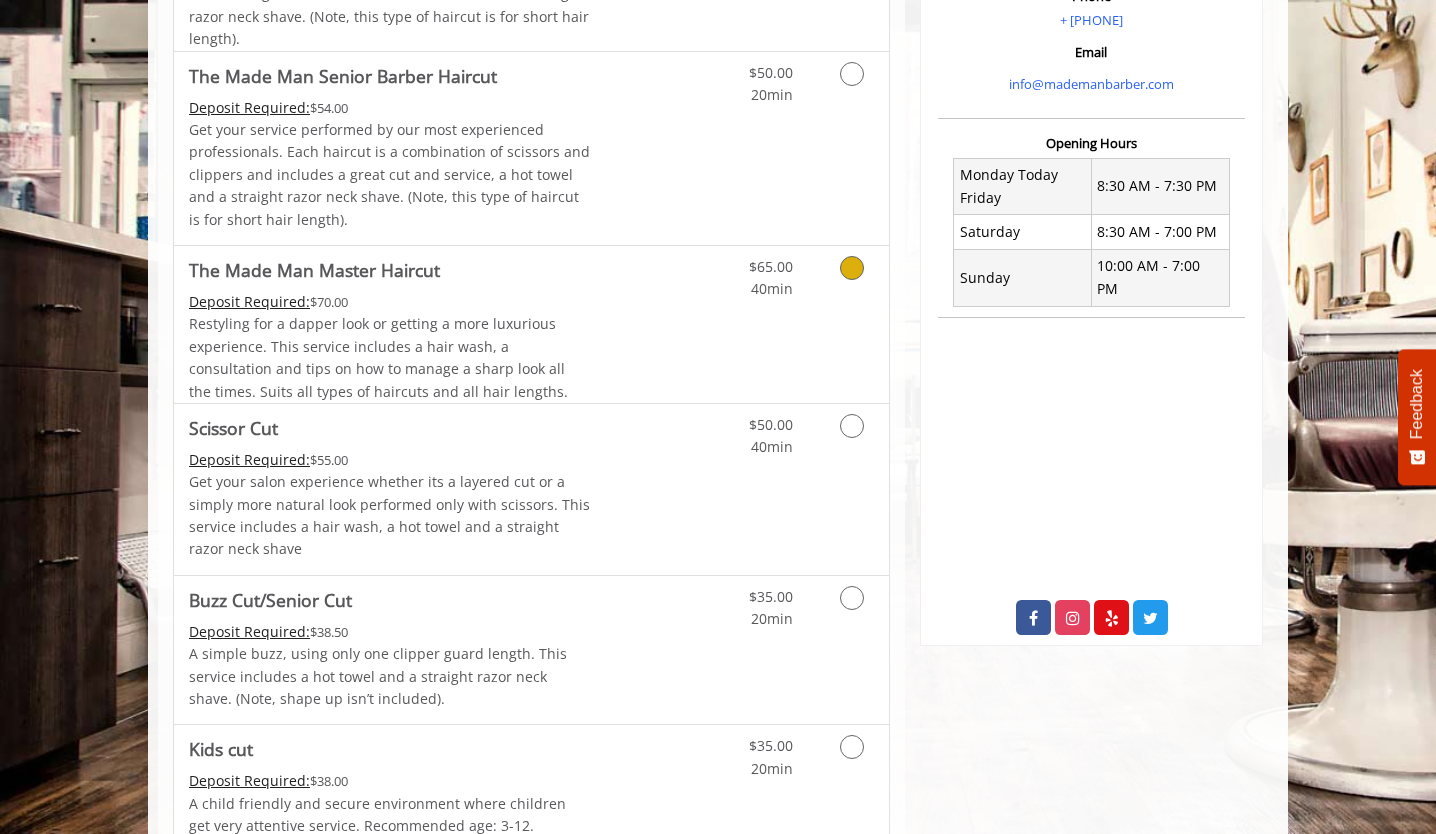 scroll, scrollTop: 657, scrollLeft: 0, axis: vertical 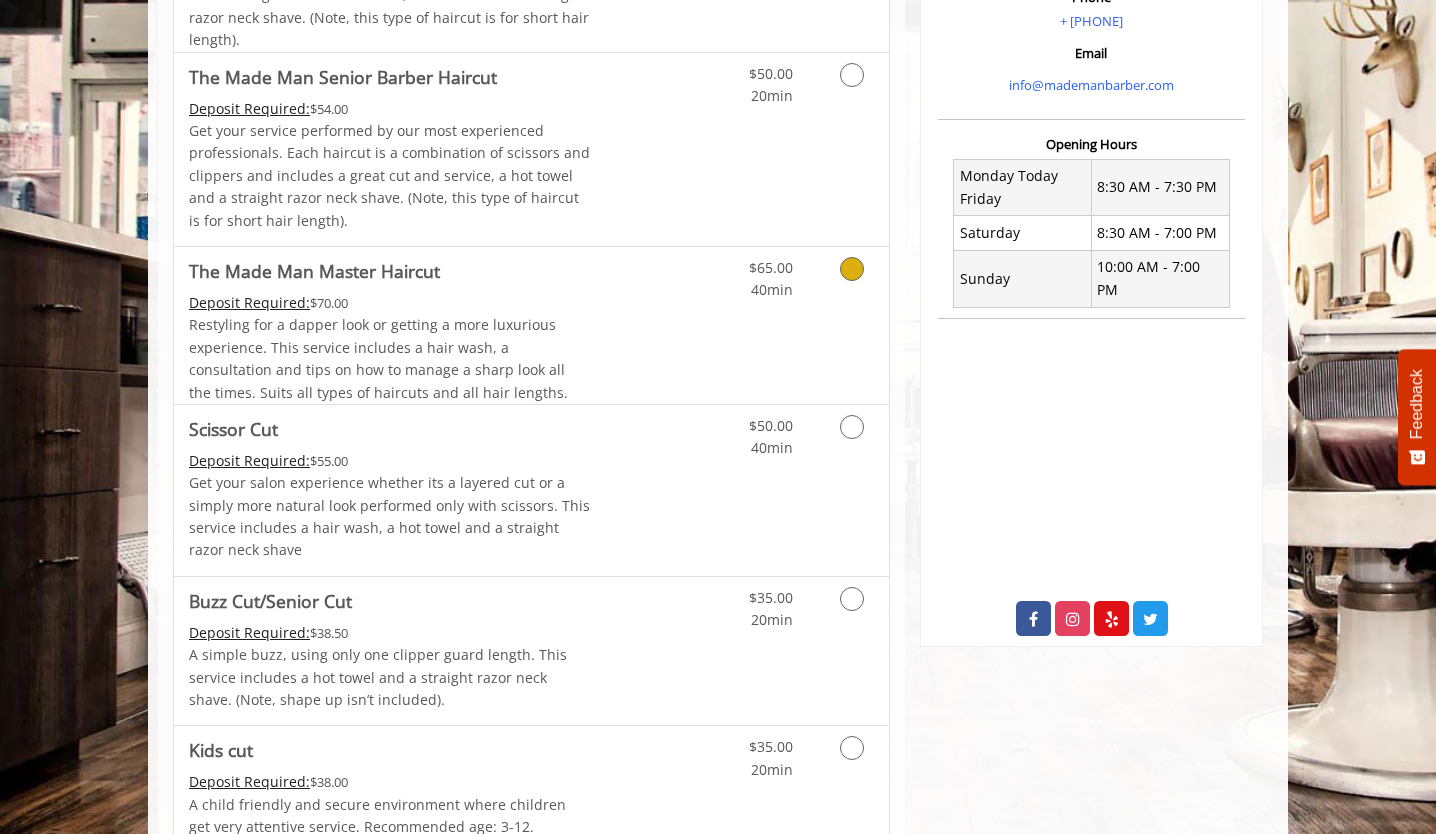 click on "The Made Man Master Haircut" at bounding box center (314, 271) 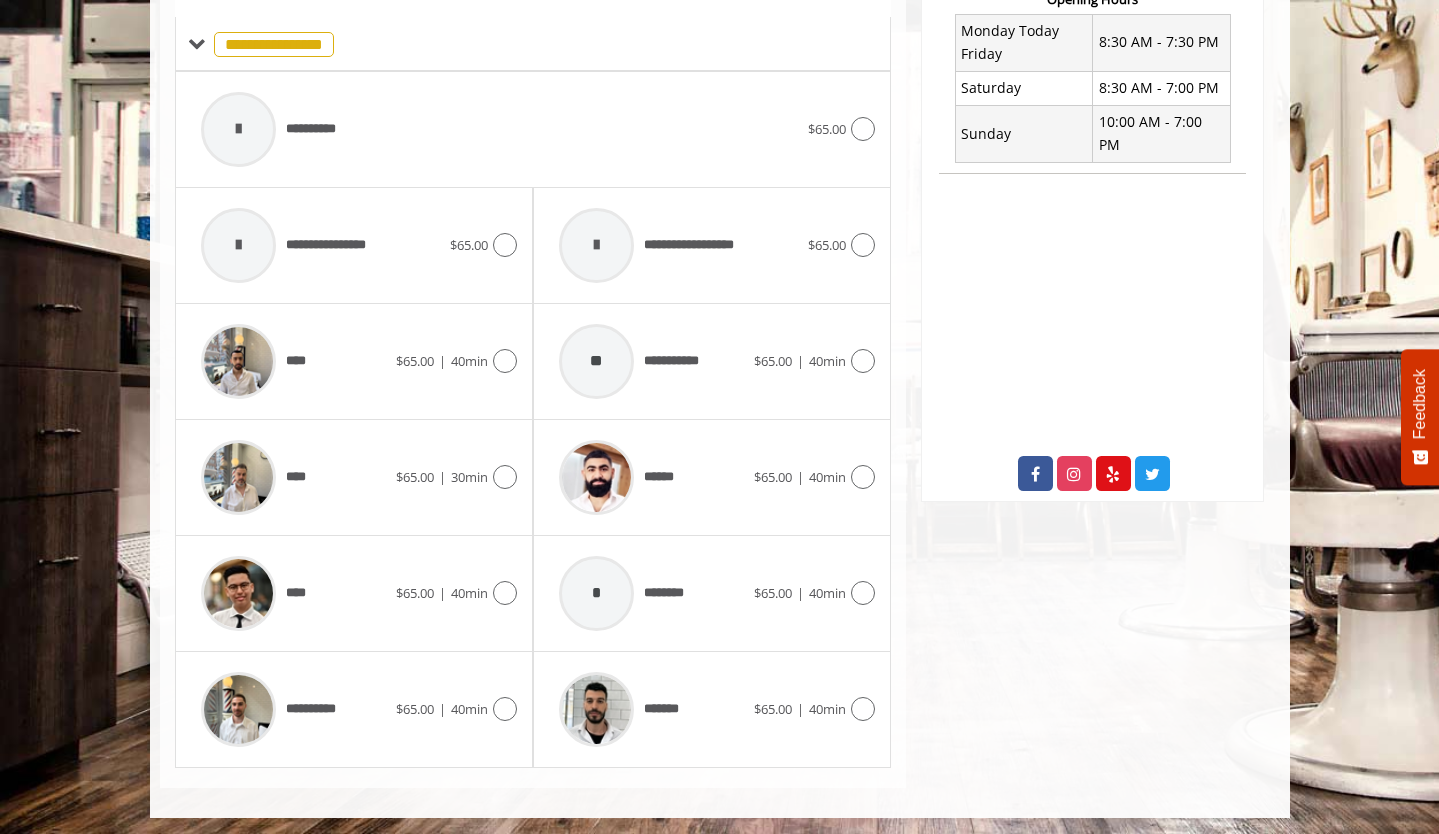 scroll, scrollTop: 806, scrollLeft: 0, axis: vertical 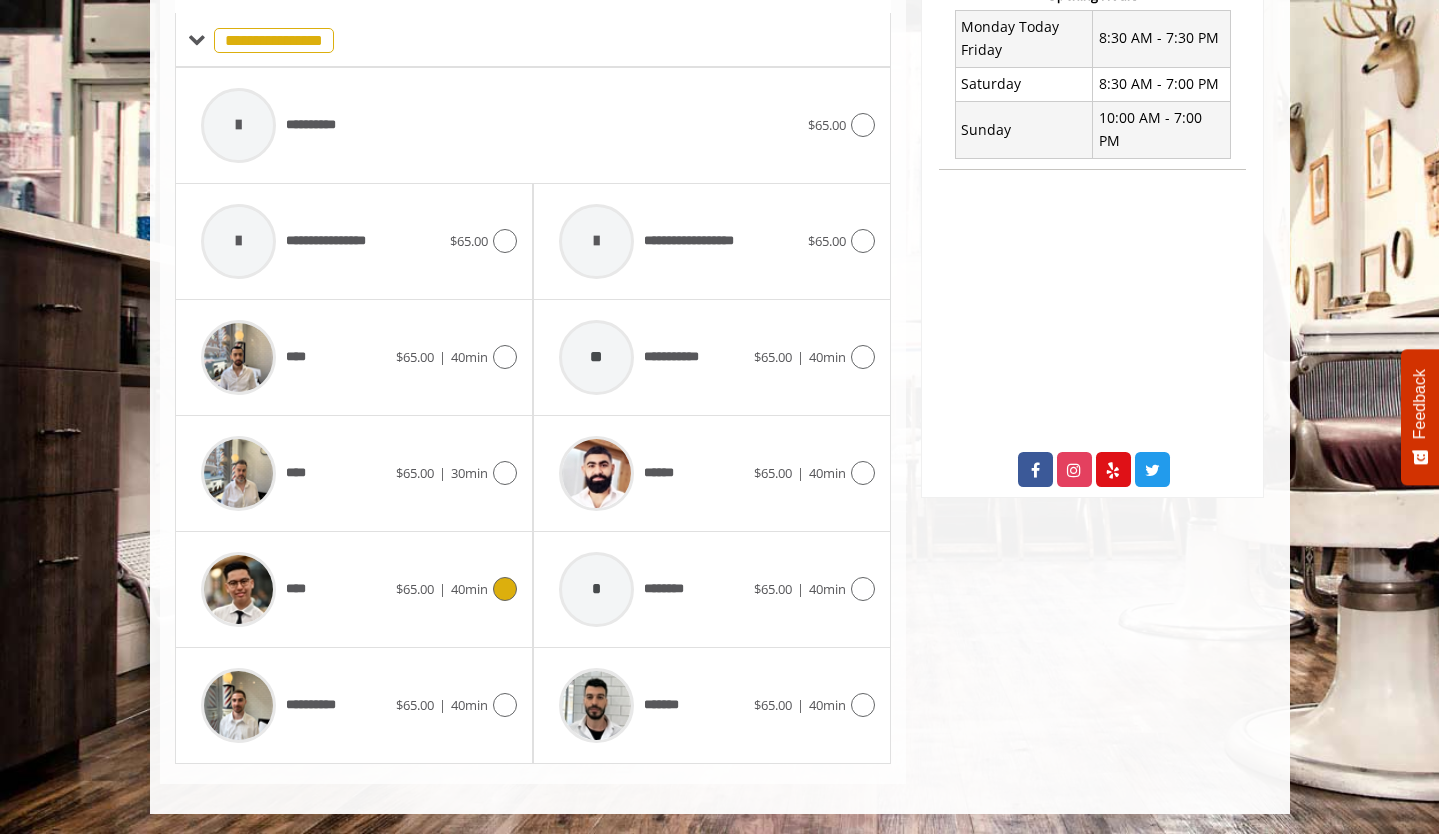 click at bounding box center [238, 589] 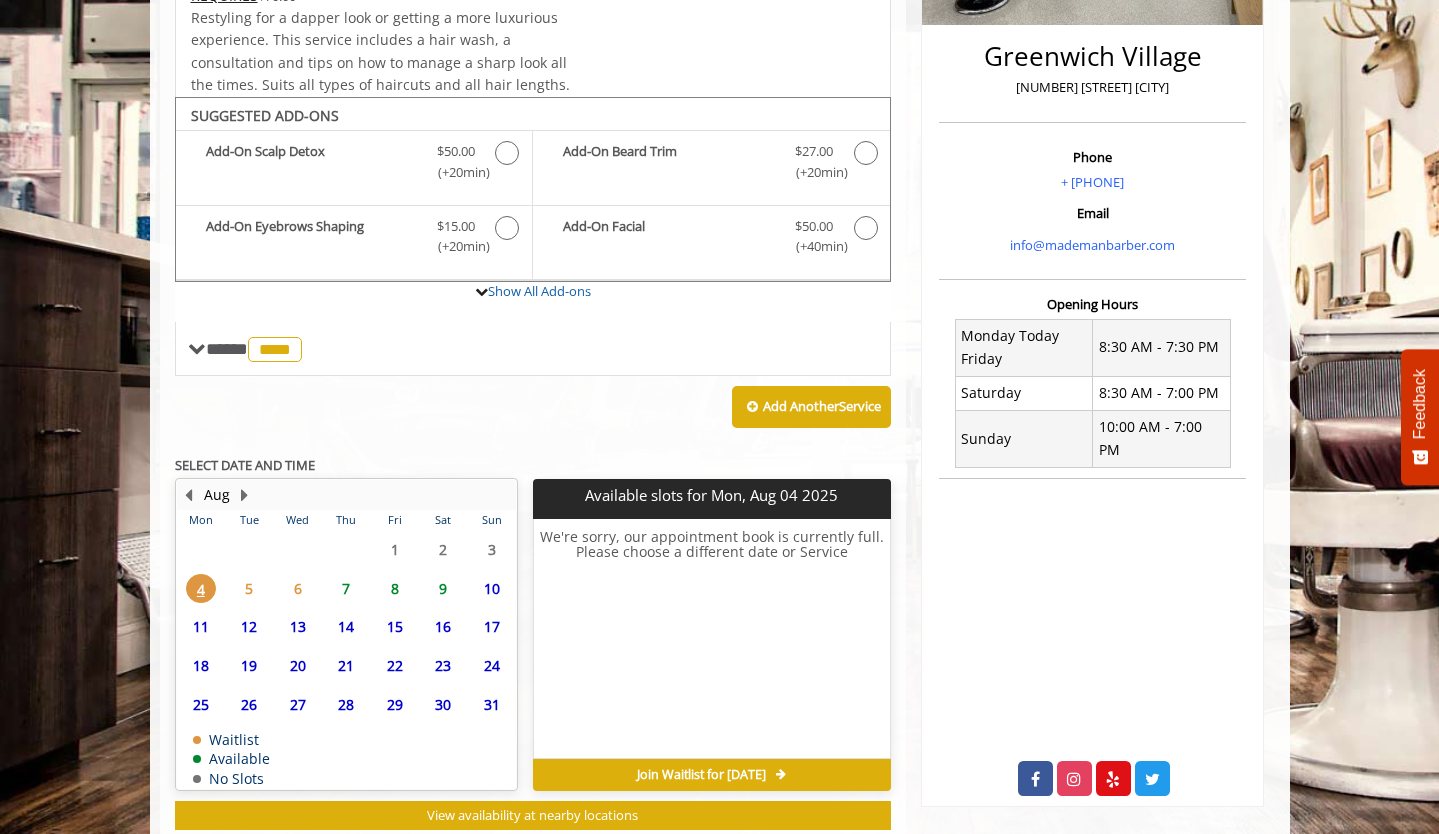scroll, scrollTop: 553, scrollLeft: 0, axis: vertical 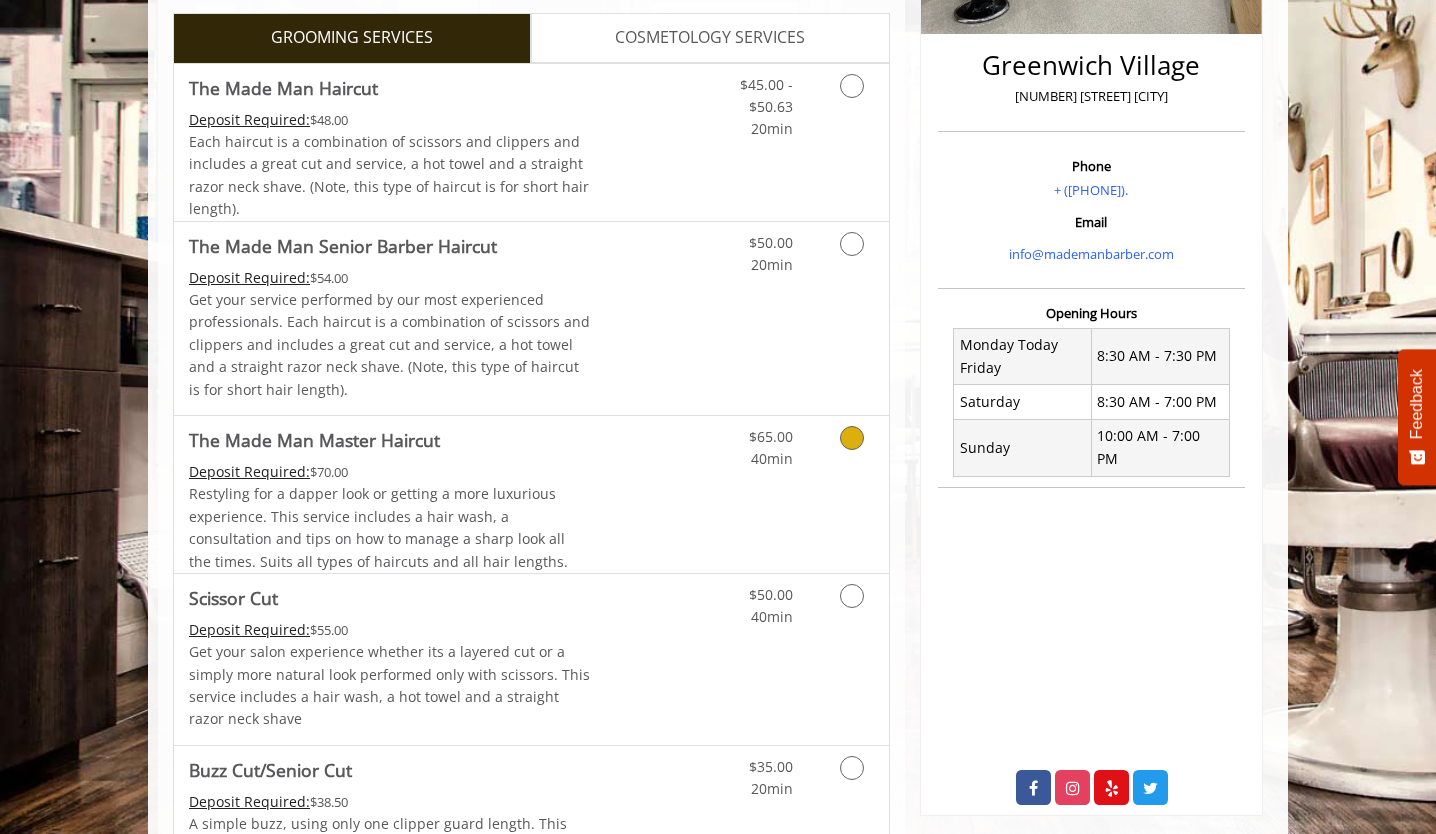 click on "The Made Man Master Haircut" at bounding box center [314, 440] 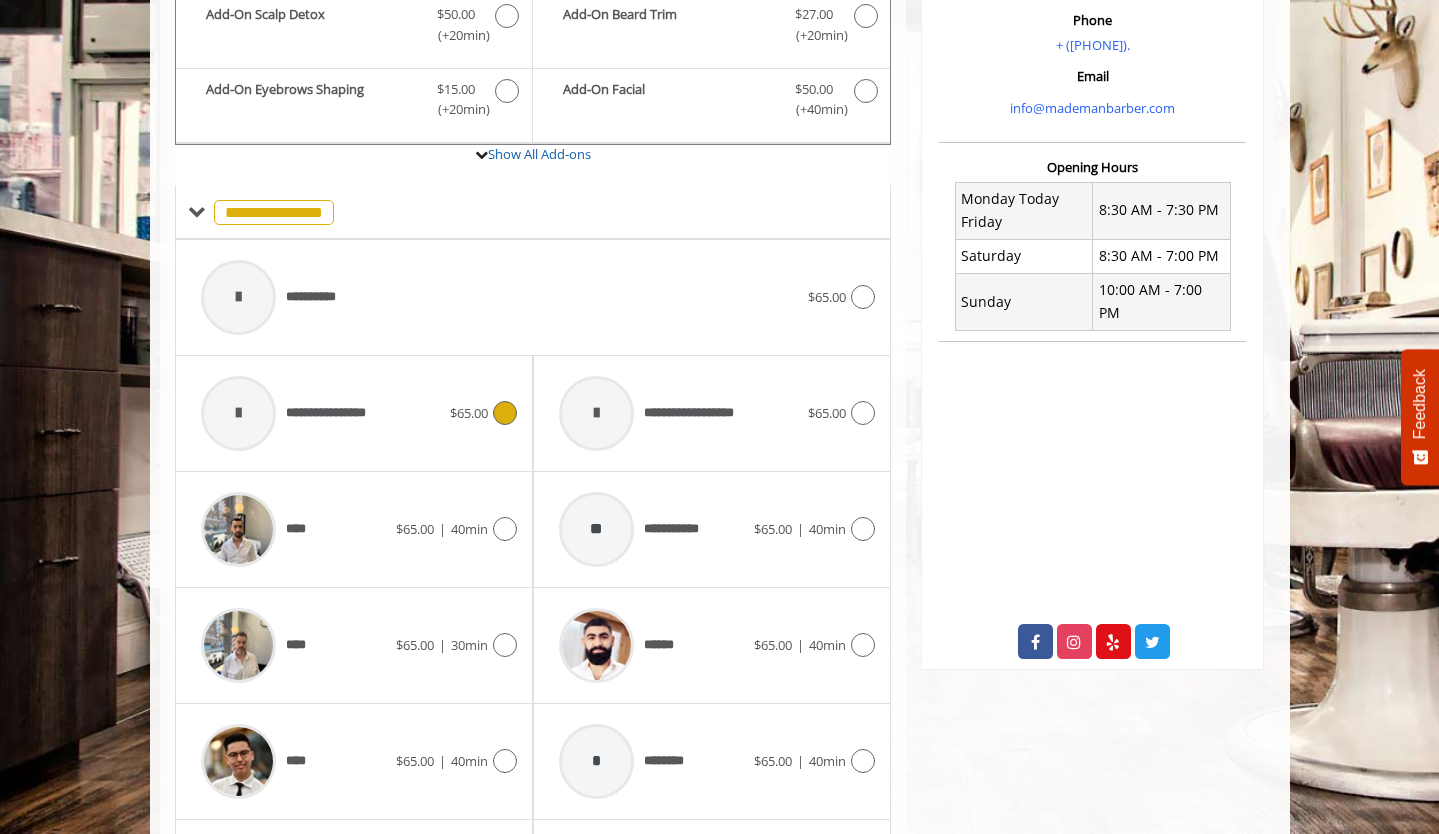 scroll, scrollTop: 806, scrollLeft: 0, axis: vertical 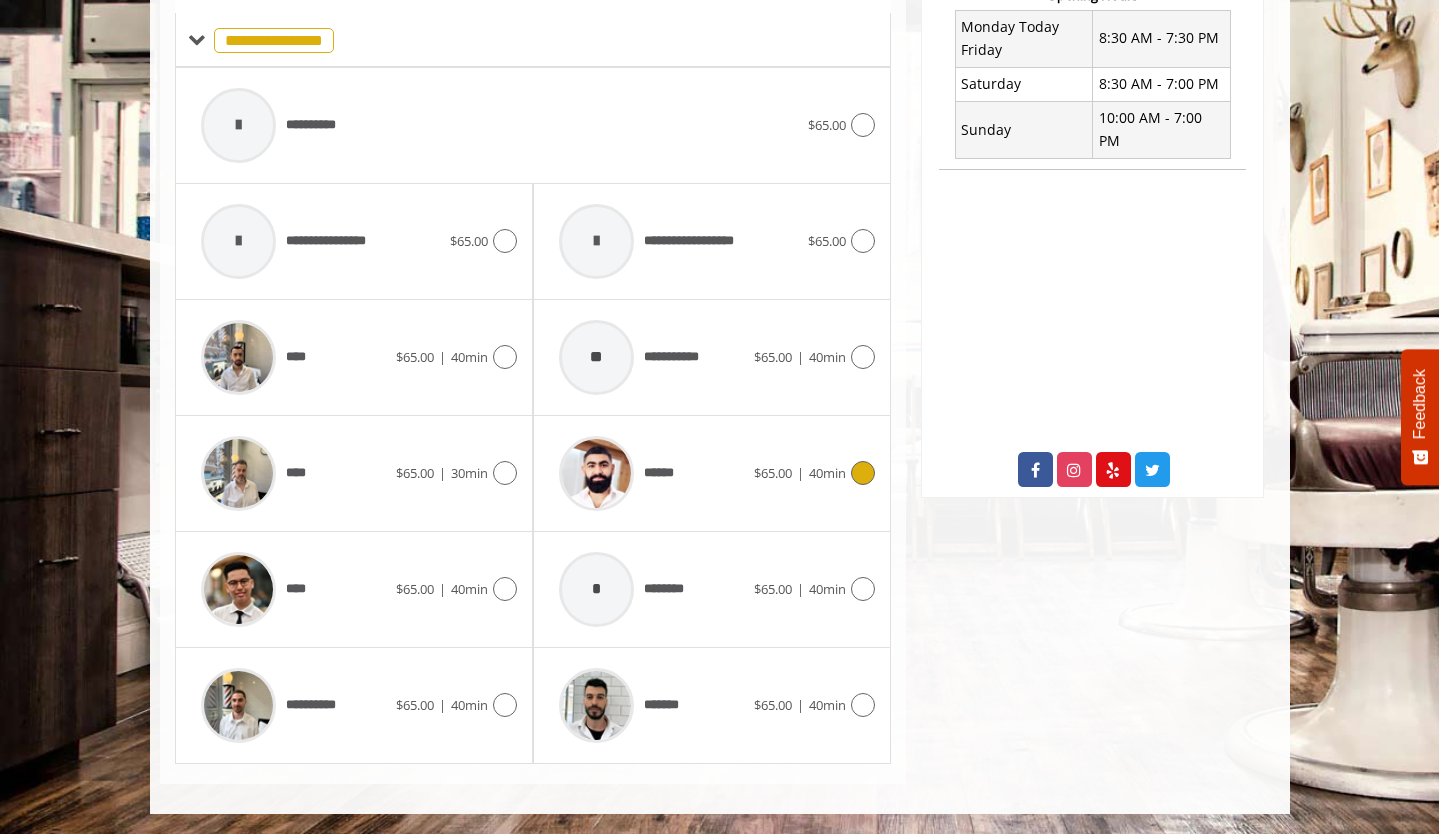 click at bounding box center (596, 473) 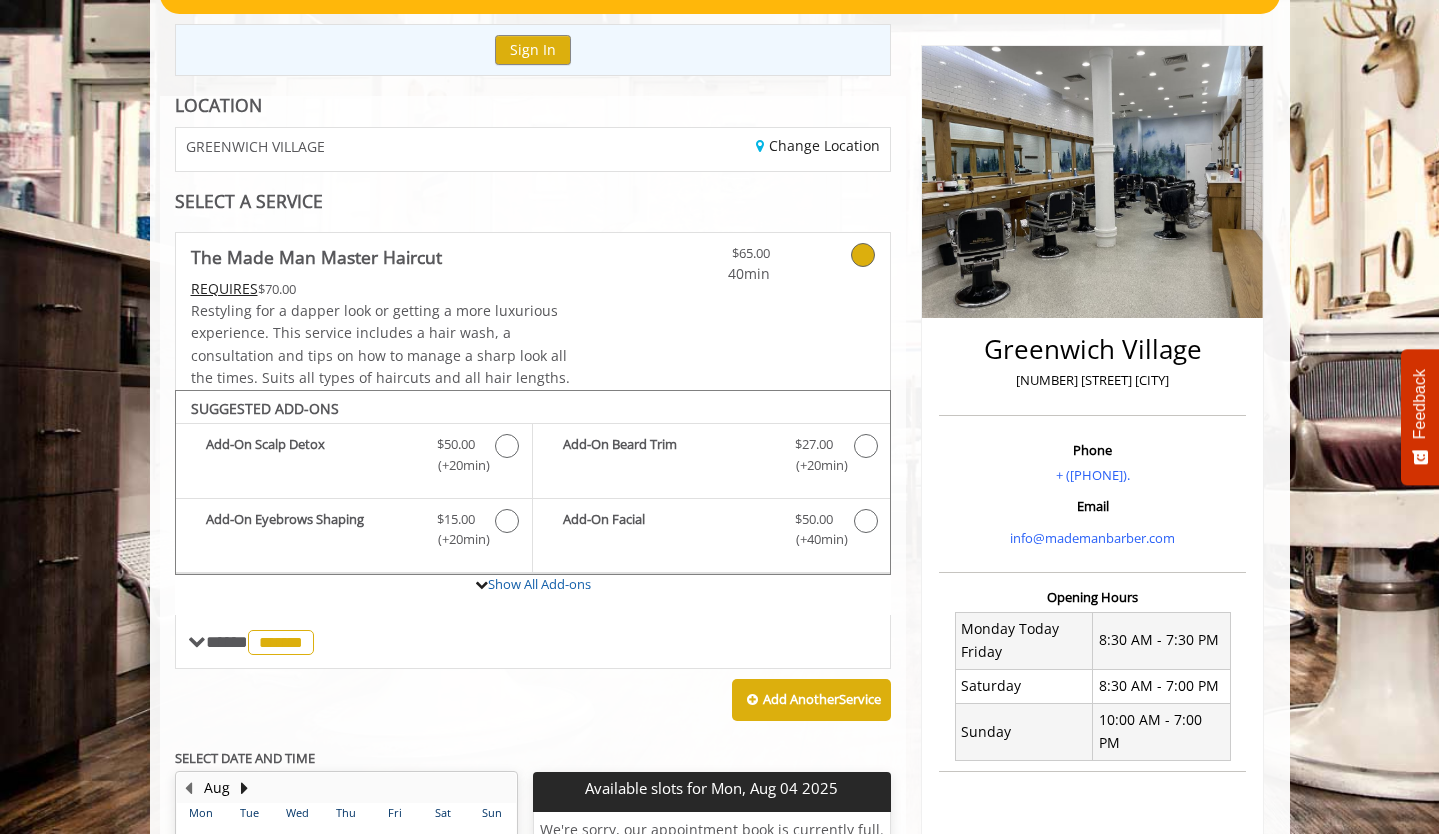 scroll, scrollTop: 224, scrollLeft: 0, axis: vertical 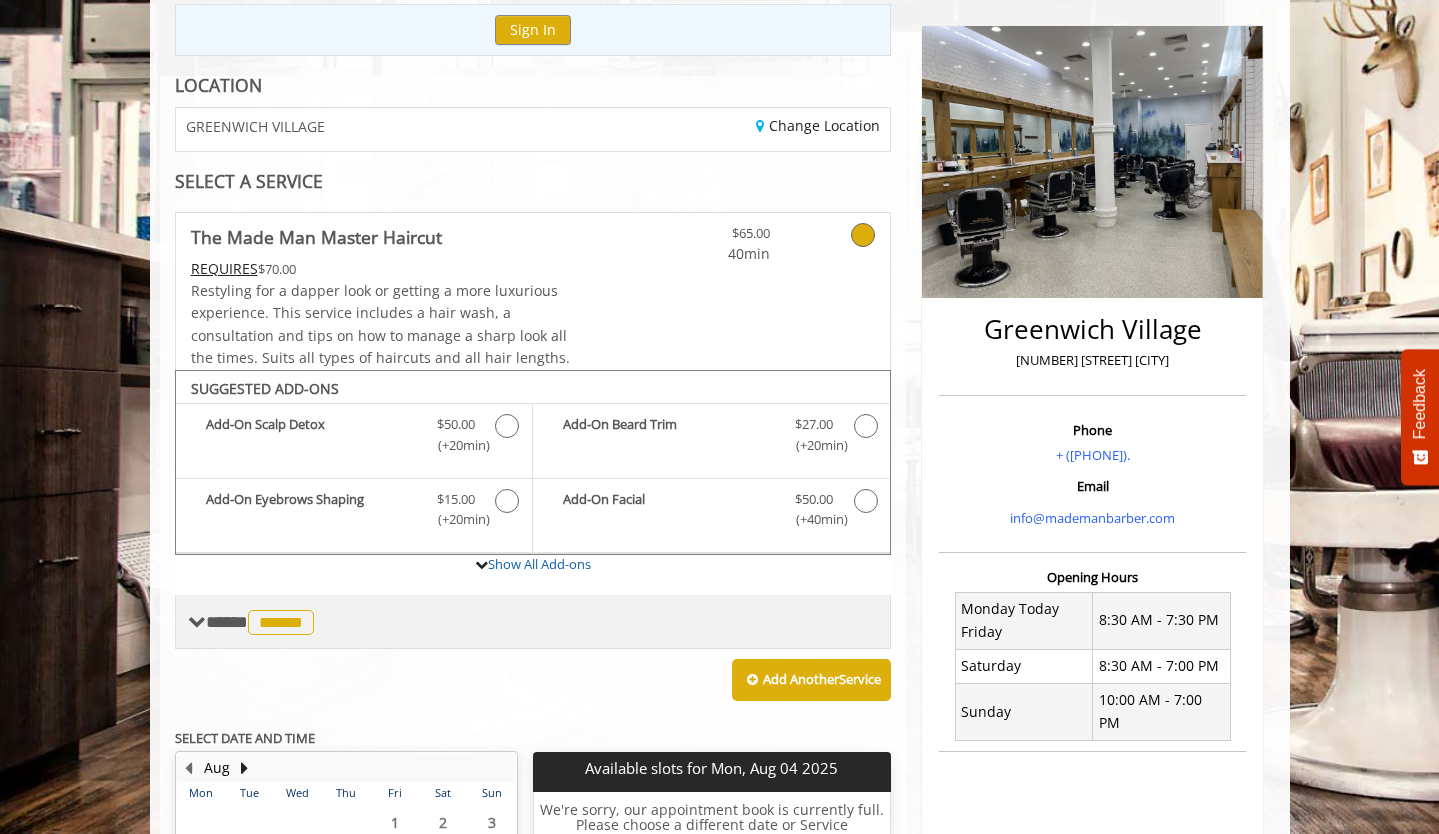click at bounding box center (197, 622) 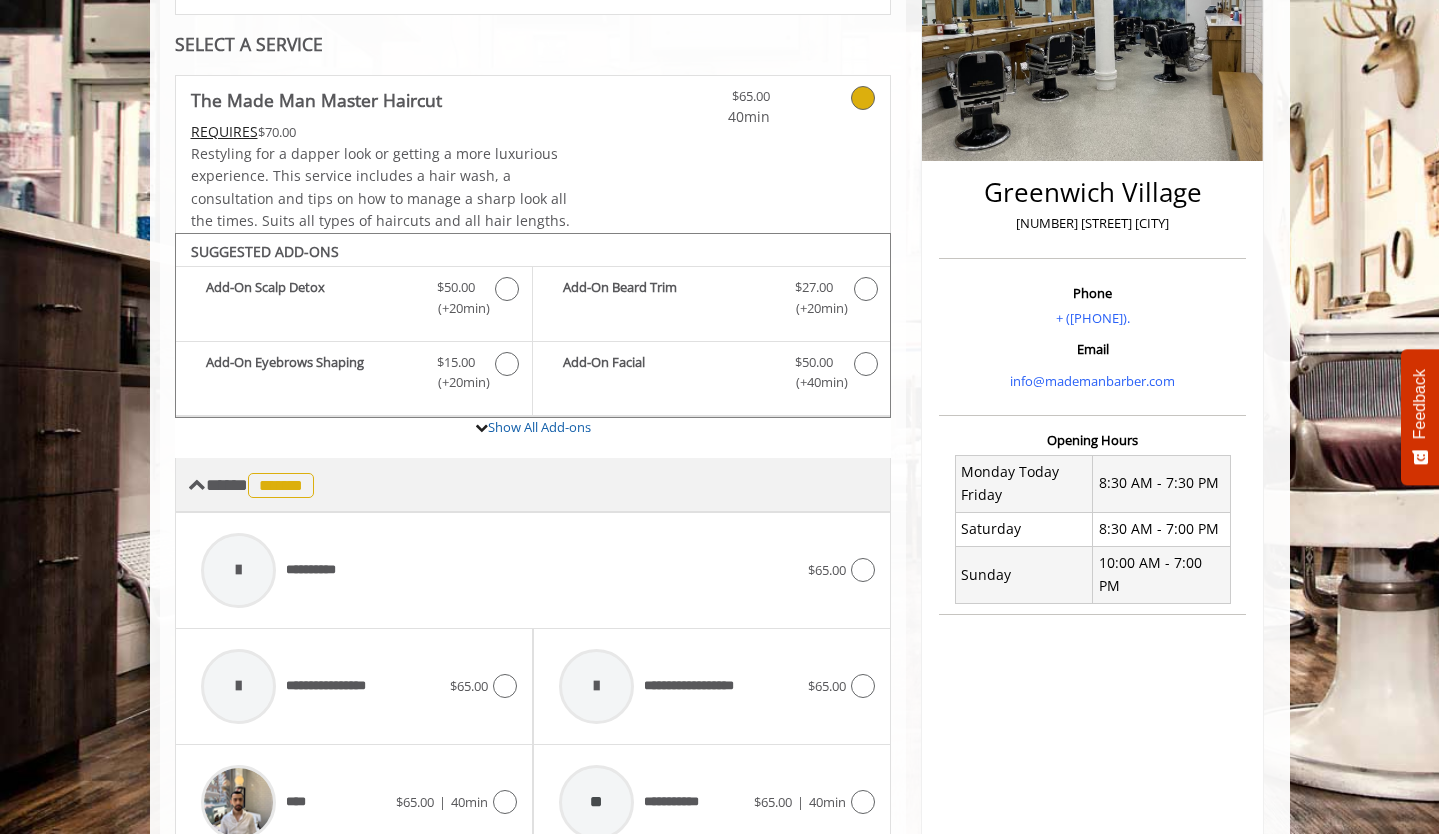 scroll, scrollTop: 720, scrollLeft: 0, axis: vertical 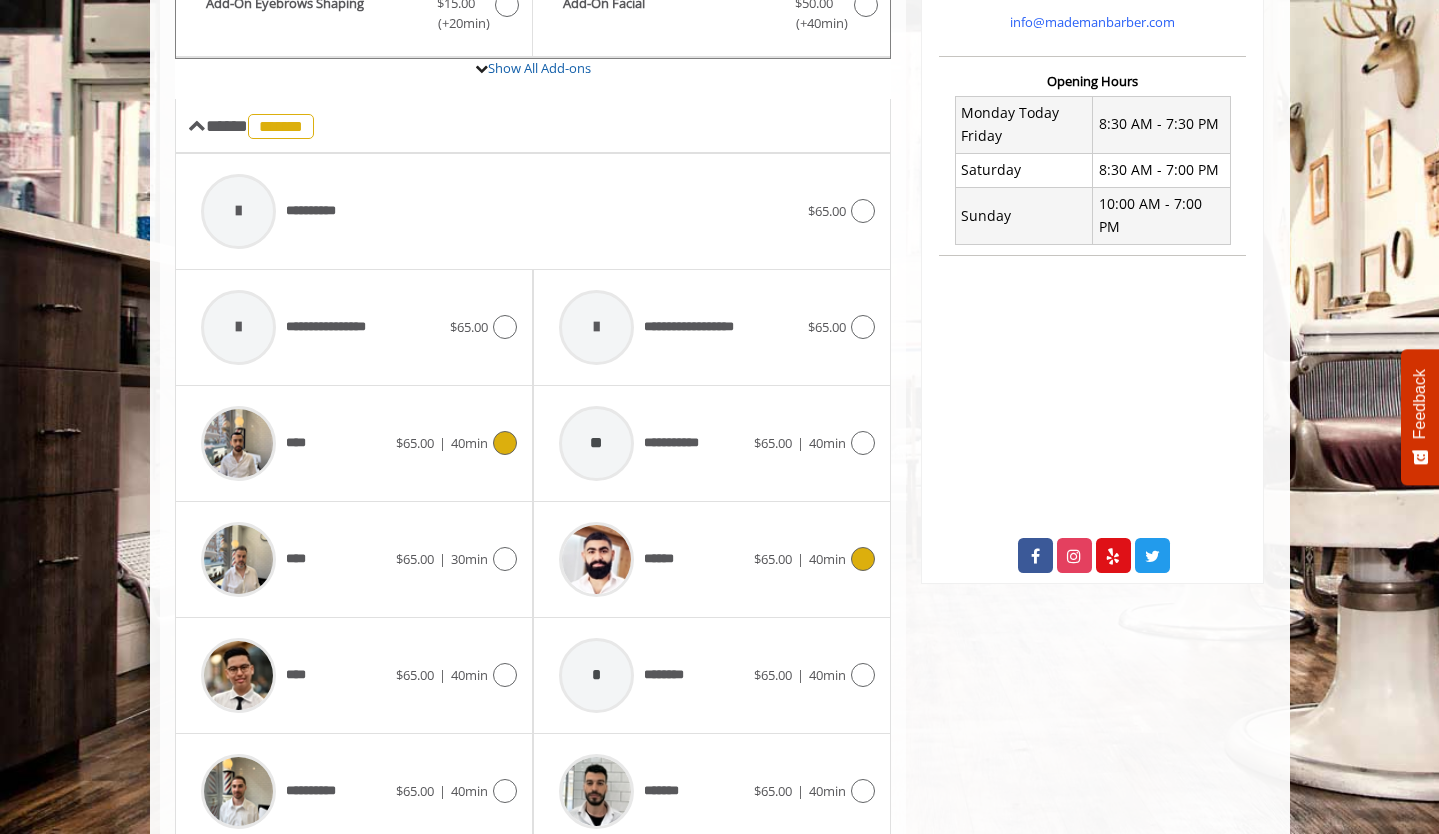 click at bounding box center (238, 443) 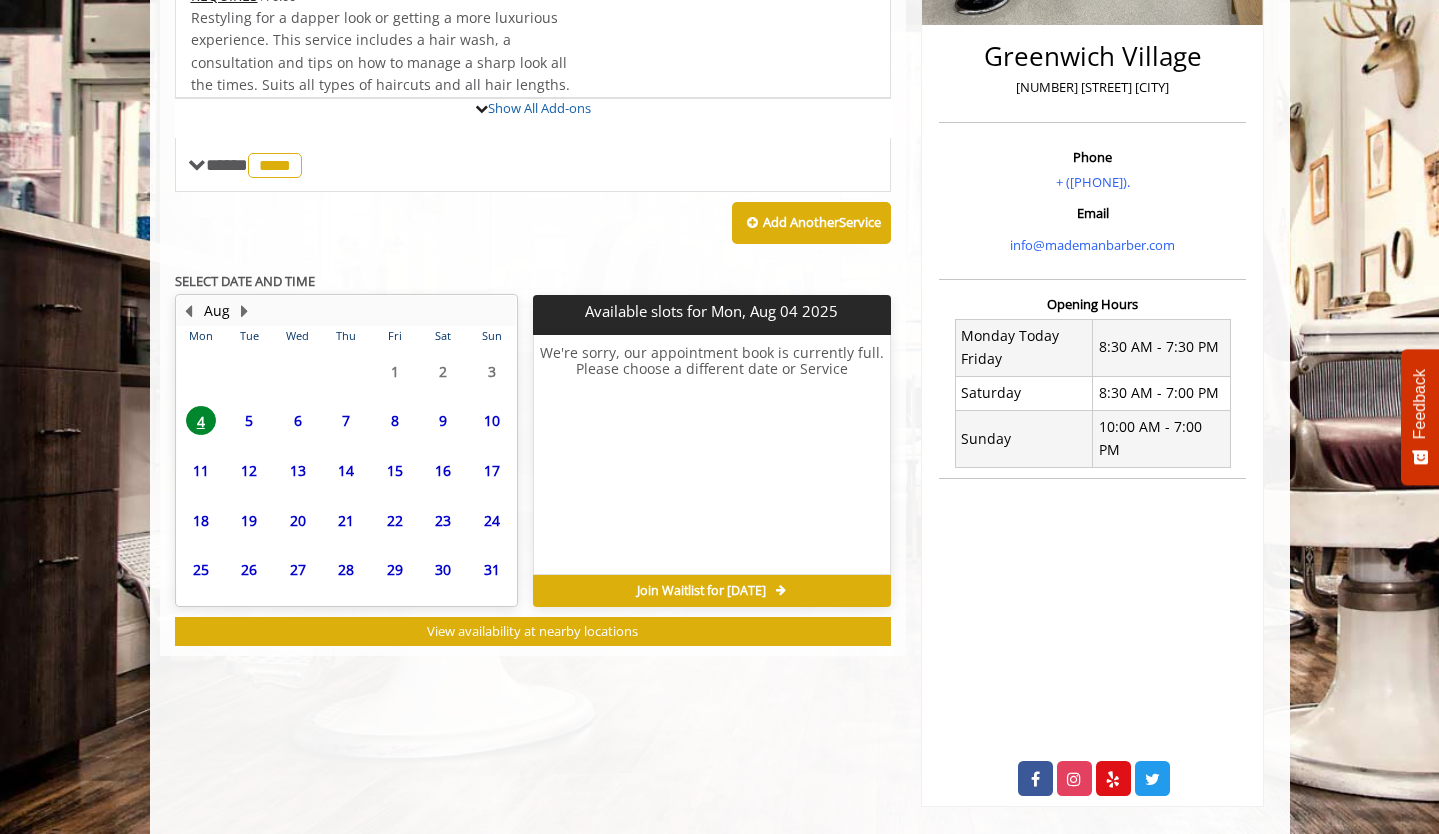 scroll, scrollTop: 553, scrollLeft: 0, axis: vertical 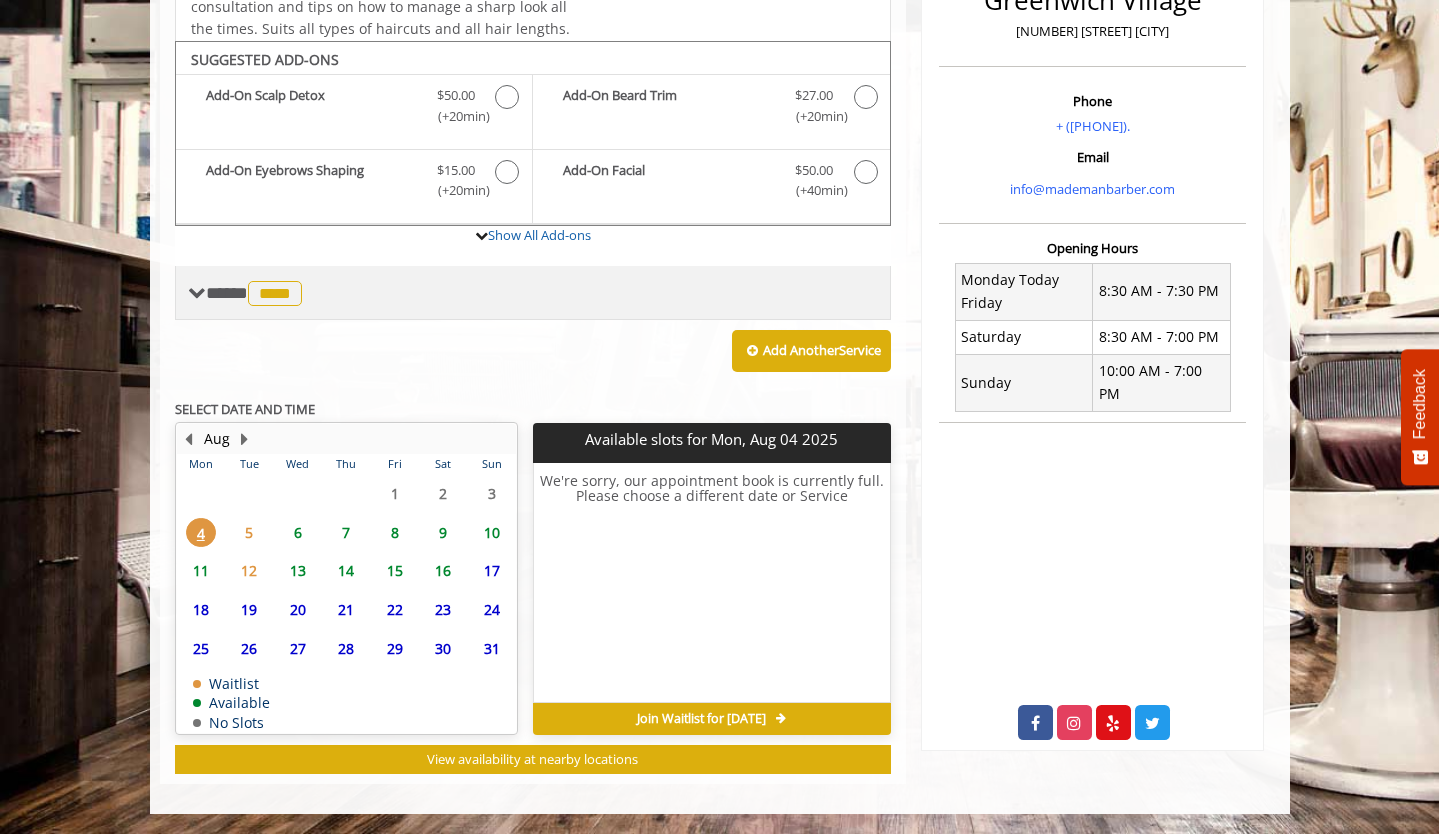 click at bounding box center [197, 293] 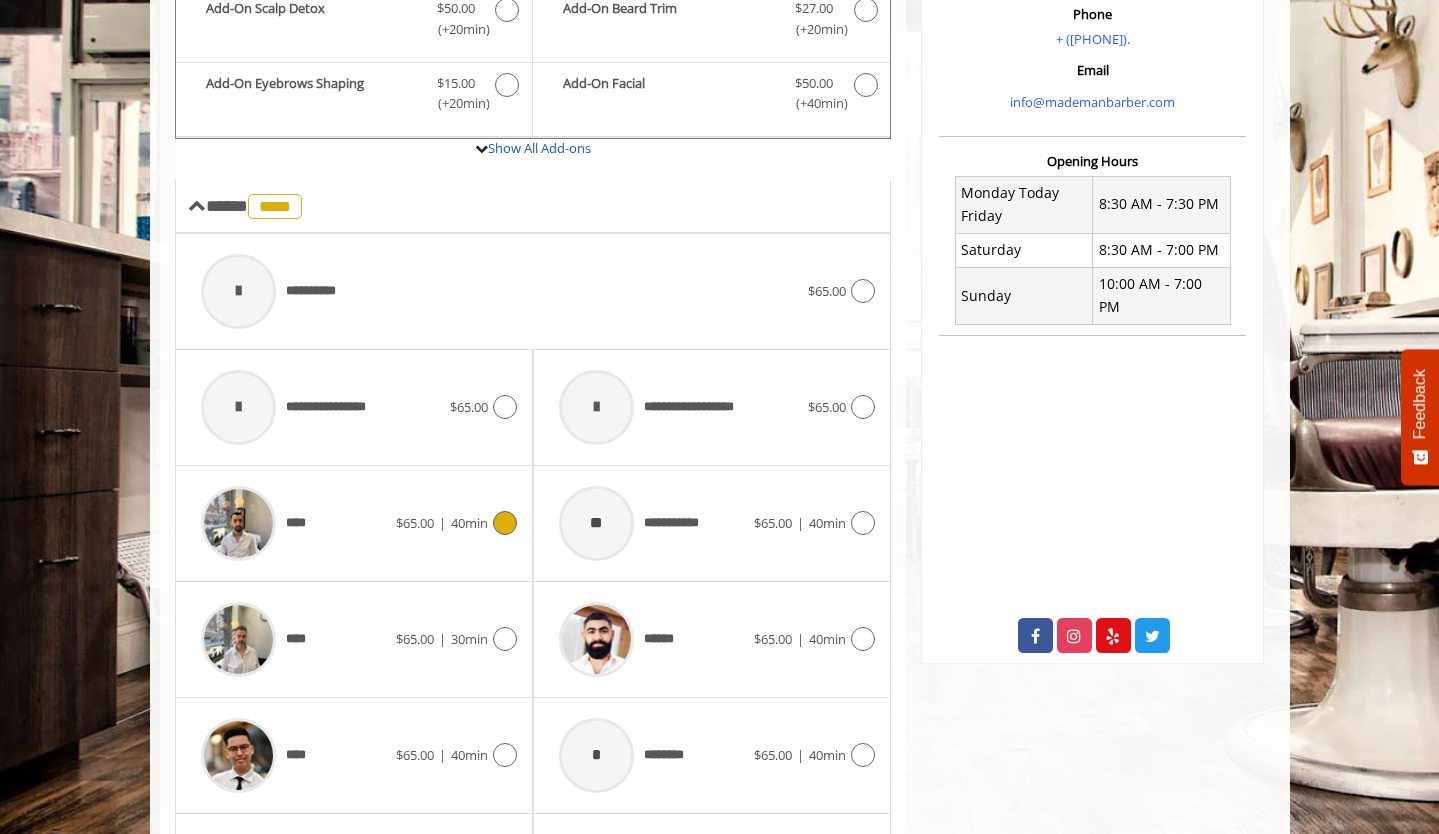 scroll, scrollTop: 1014, scrollLeft: 0, axis: vertical 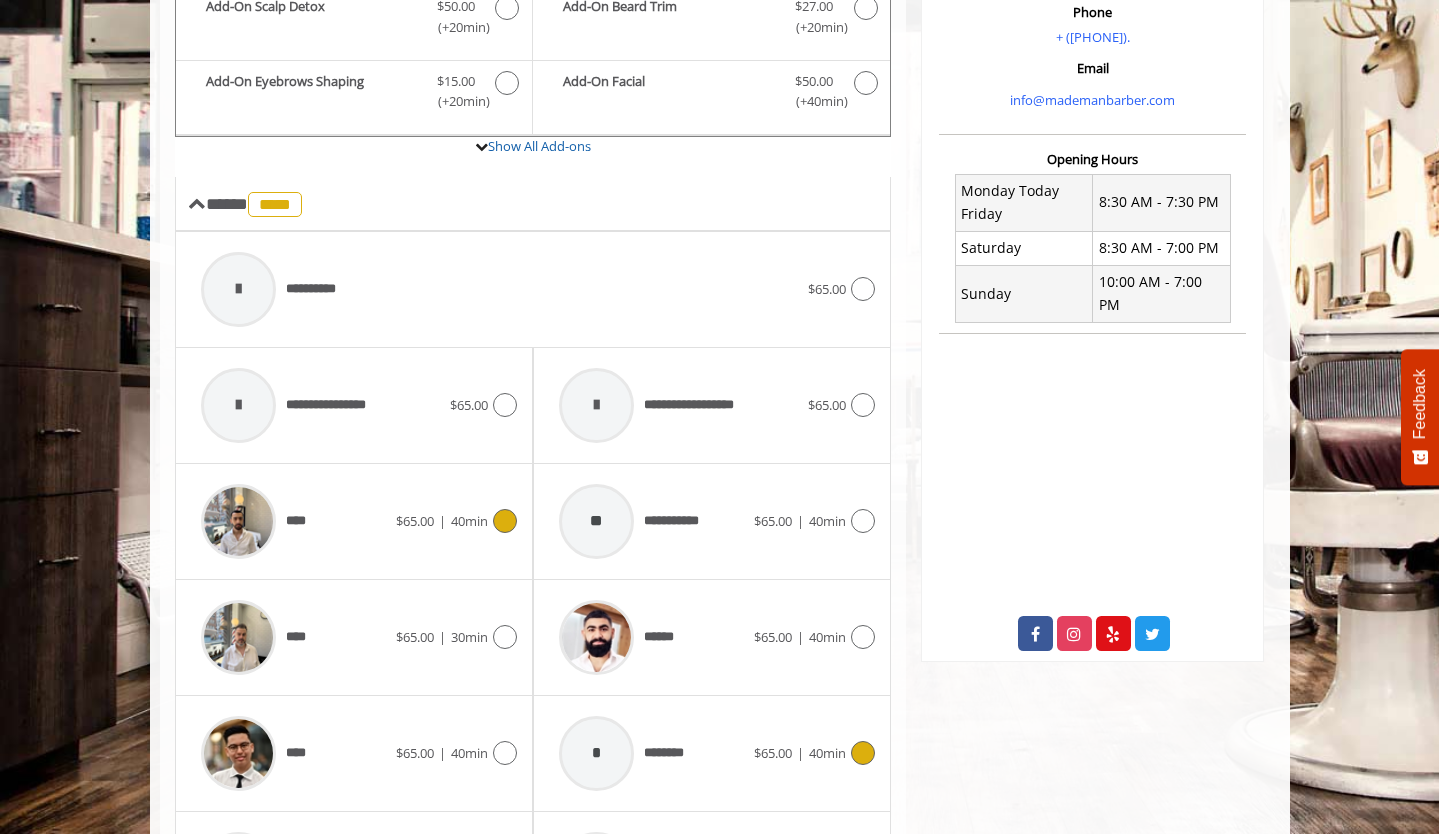 click on "*" at bounding box center [596, 753] 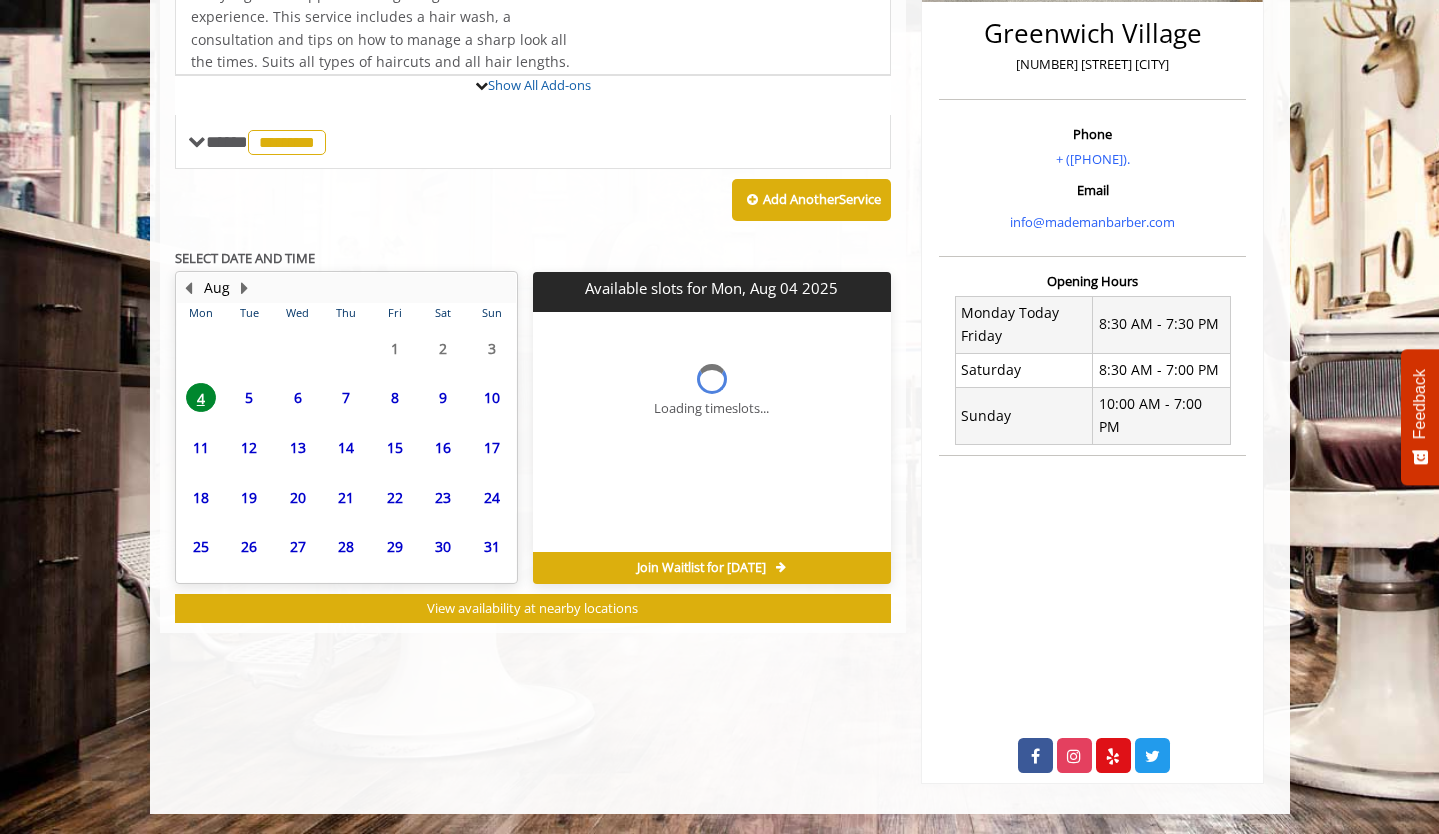 scroll, scrollTop: 497, scrollLeft: 0, axis: vertical 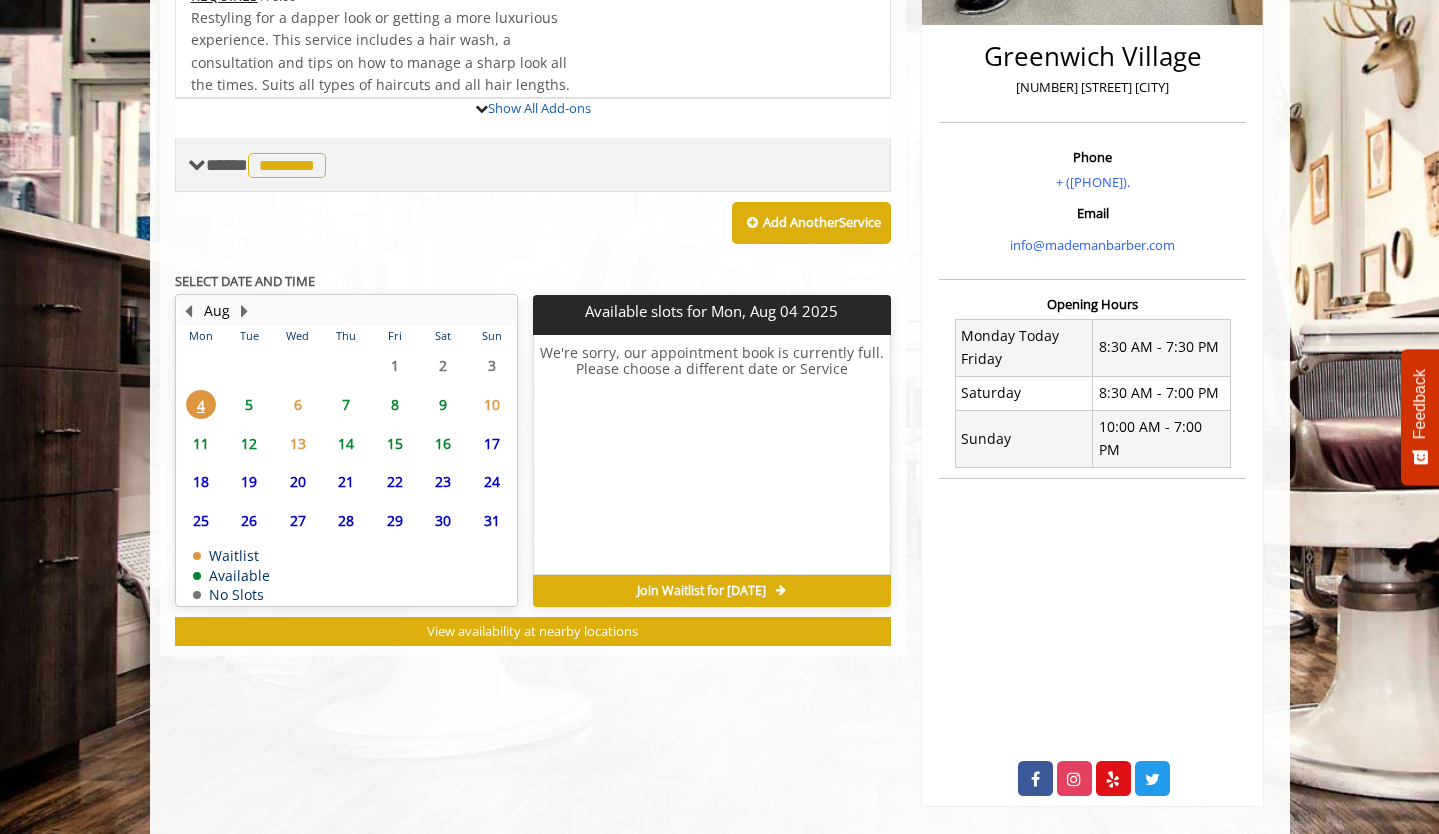 click on "**** ********    ********" at bounding box center [268, 165] 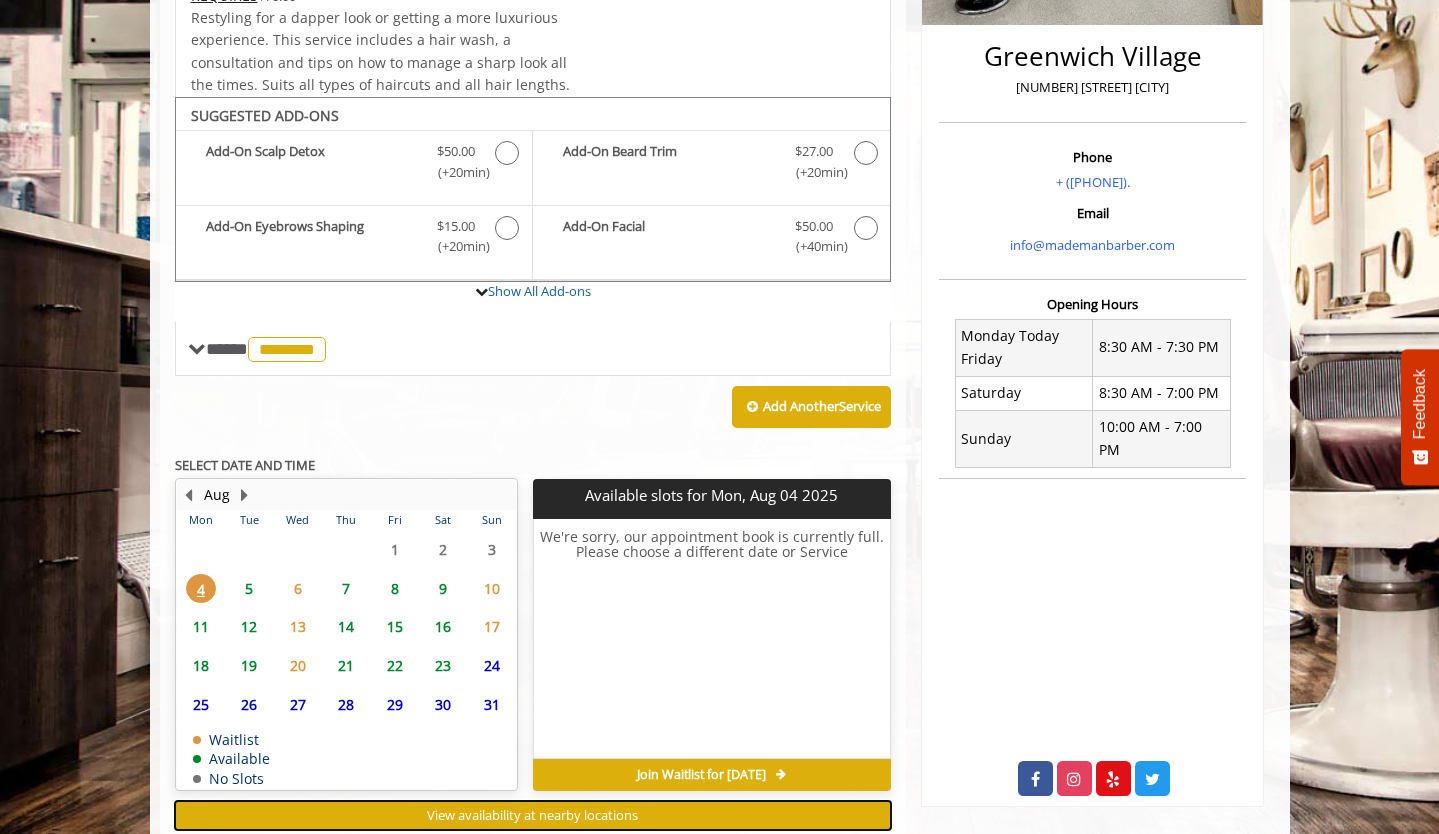 click on "View availability at nearby locations" at bounding box center (532, 815) 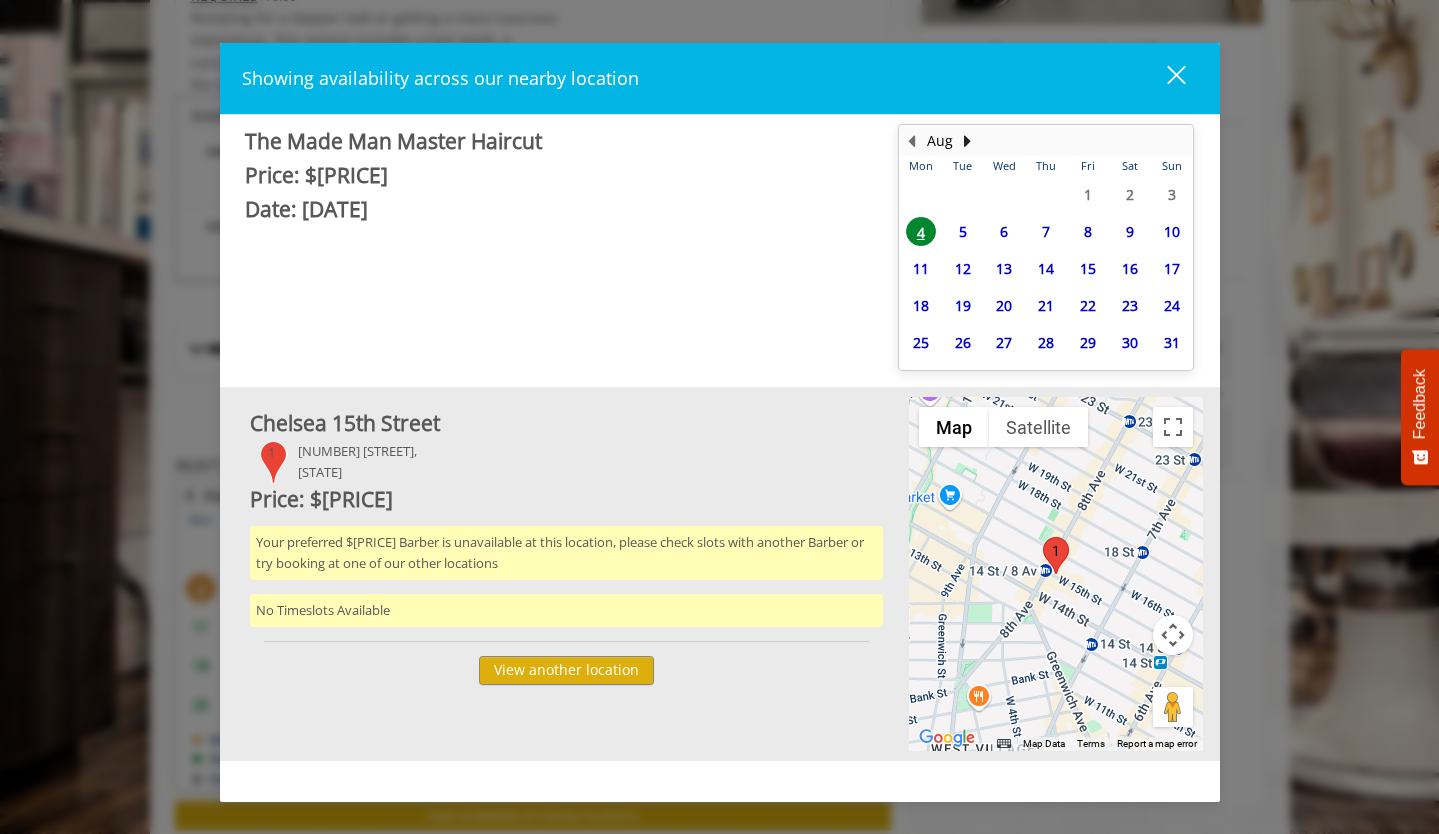 click on "close" at bounding box center (1164, 78) 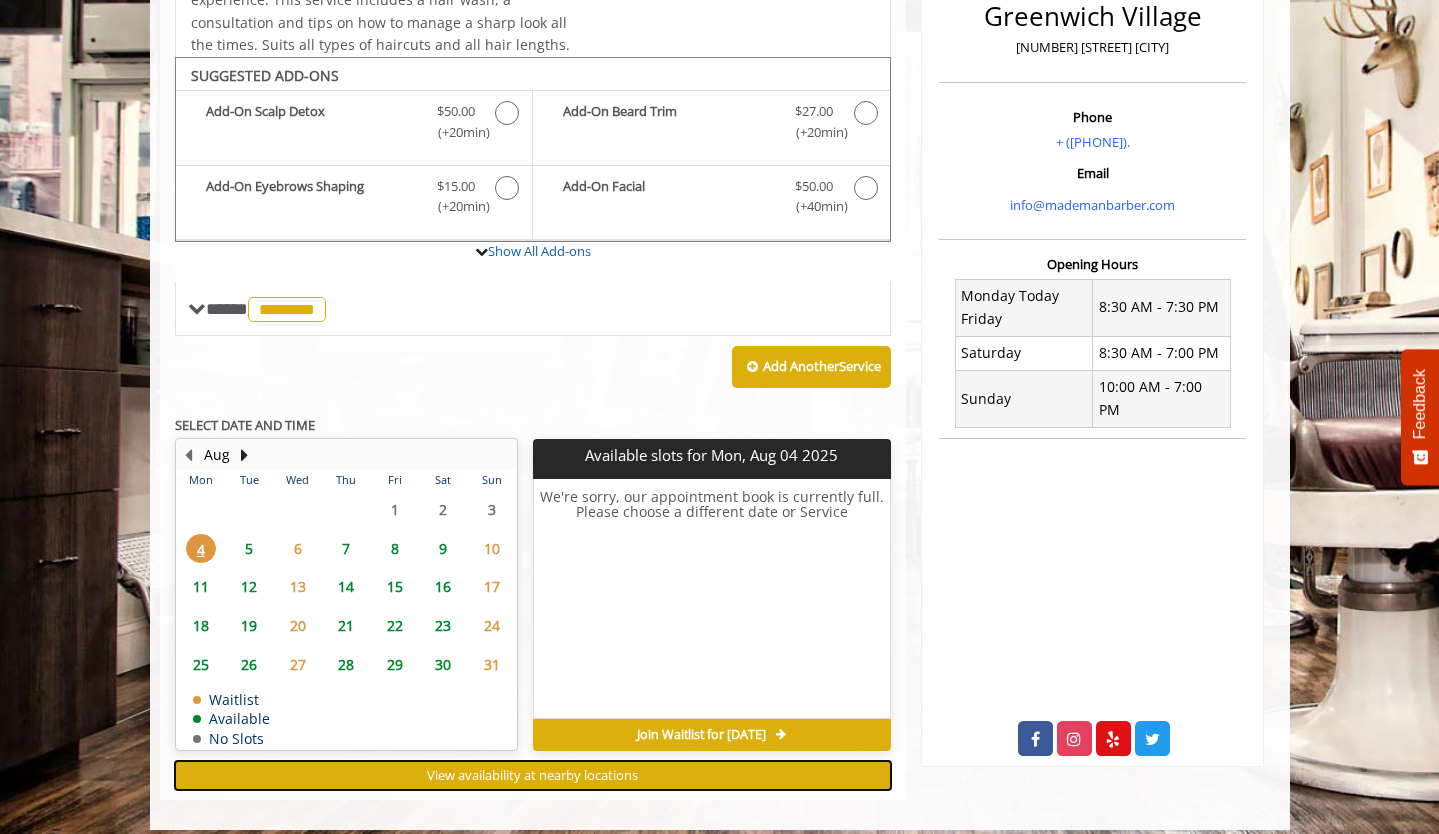 scroll, scrollTop: 553, scrollLeft: 0, axis: vertical 